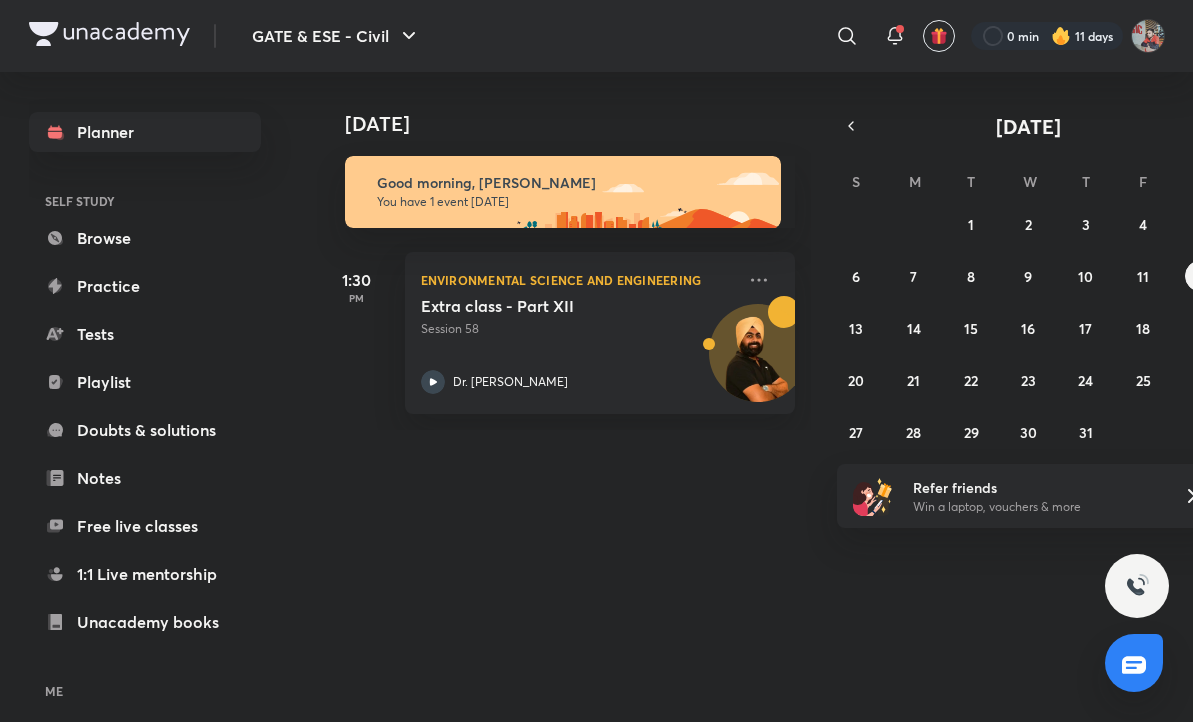 scroll, scrollTop: 0, scrollLeft: 0, axis: both 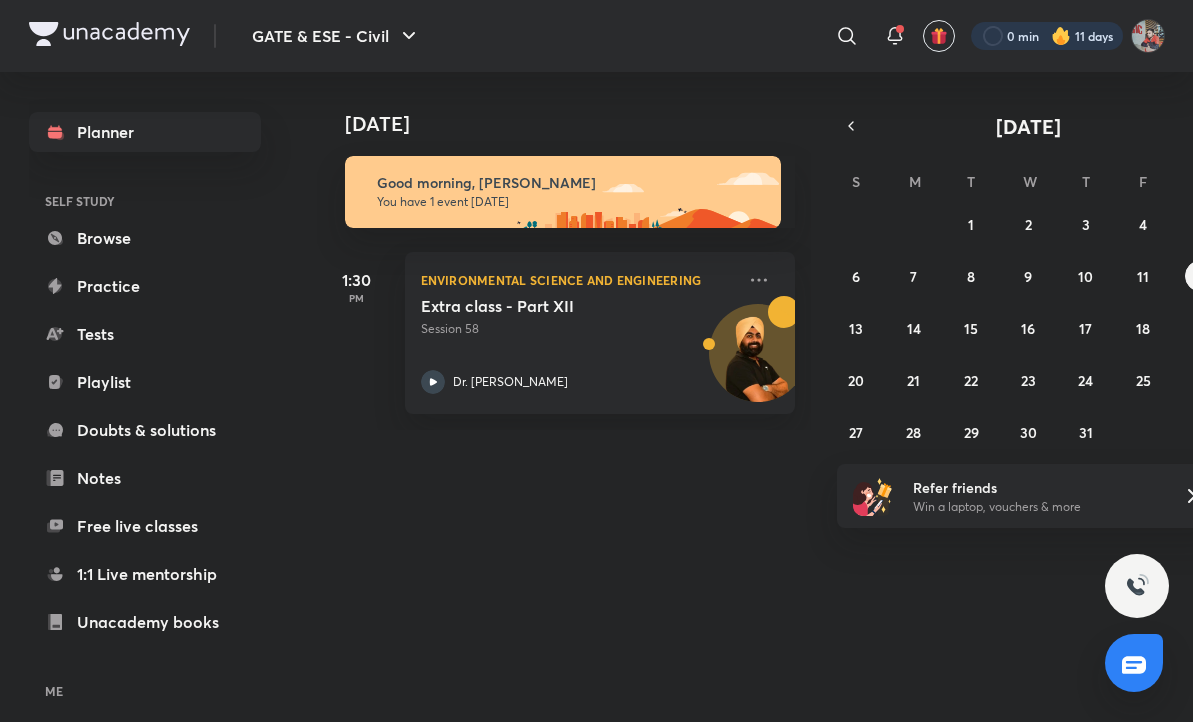 click at bounding box center (1047, 36) 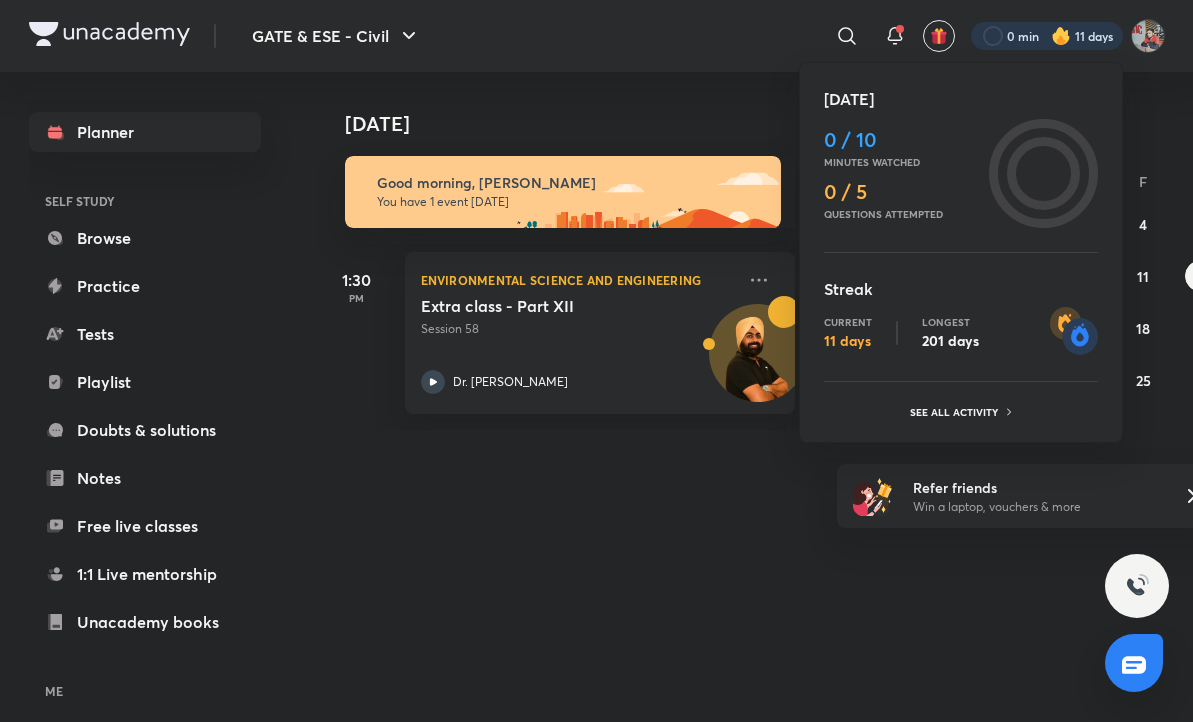 click at bounding box center (596, 361) 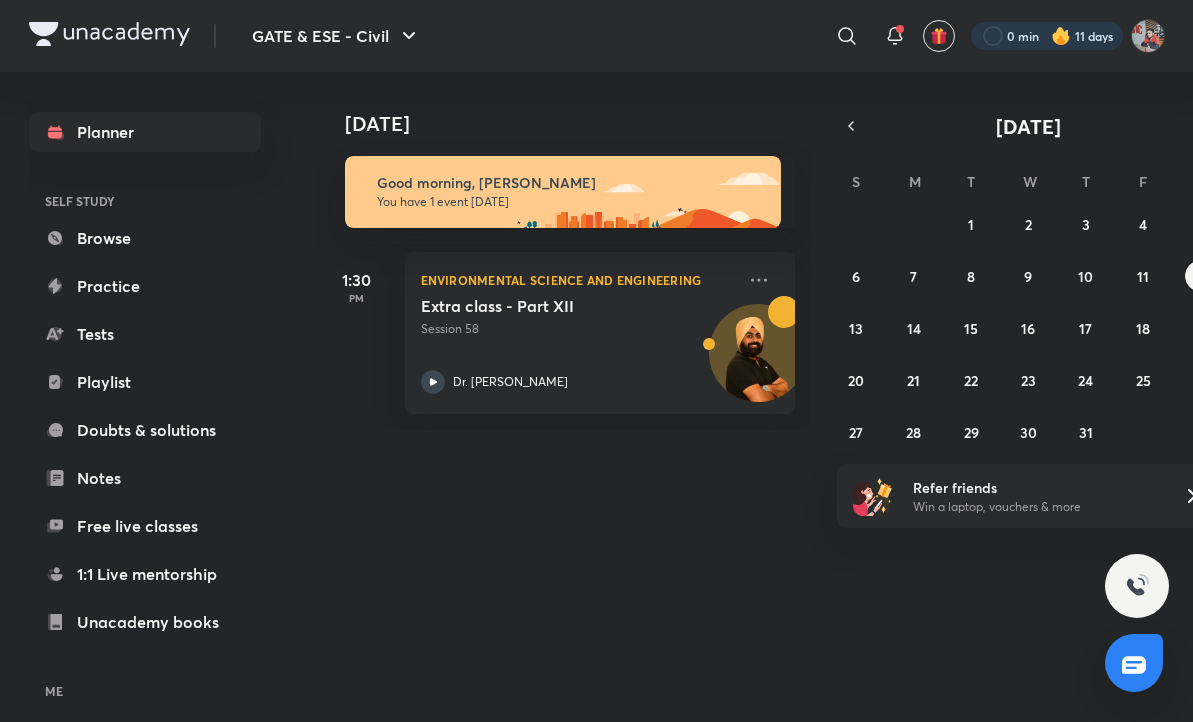 click at bounding box center [1047, 36] 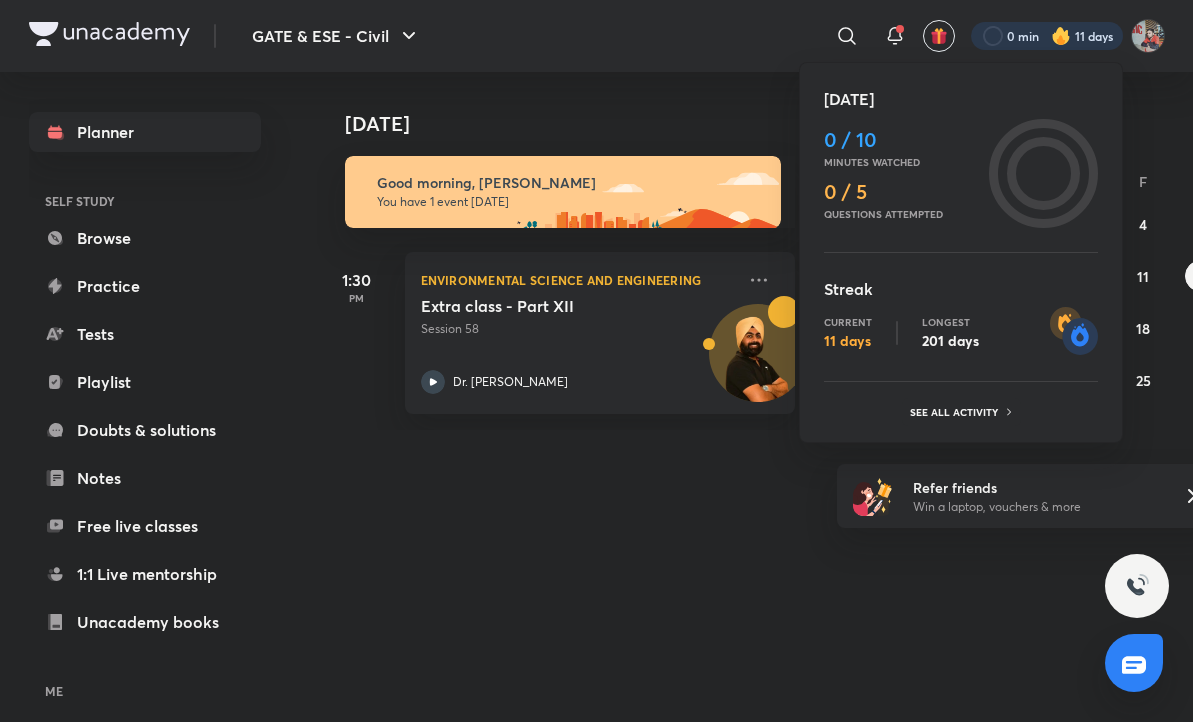 click at bounding box center (596, 361) 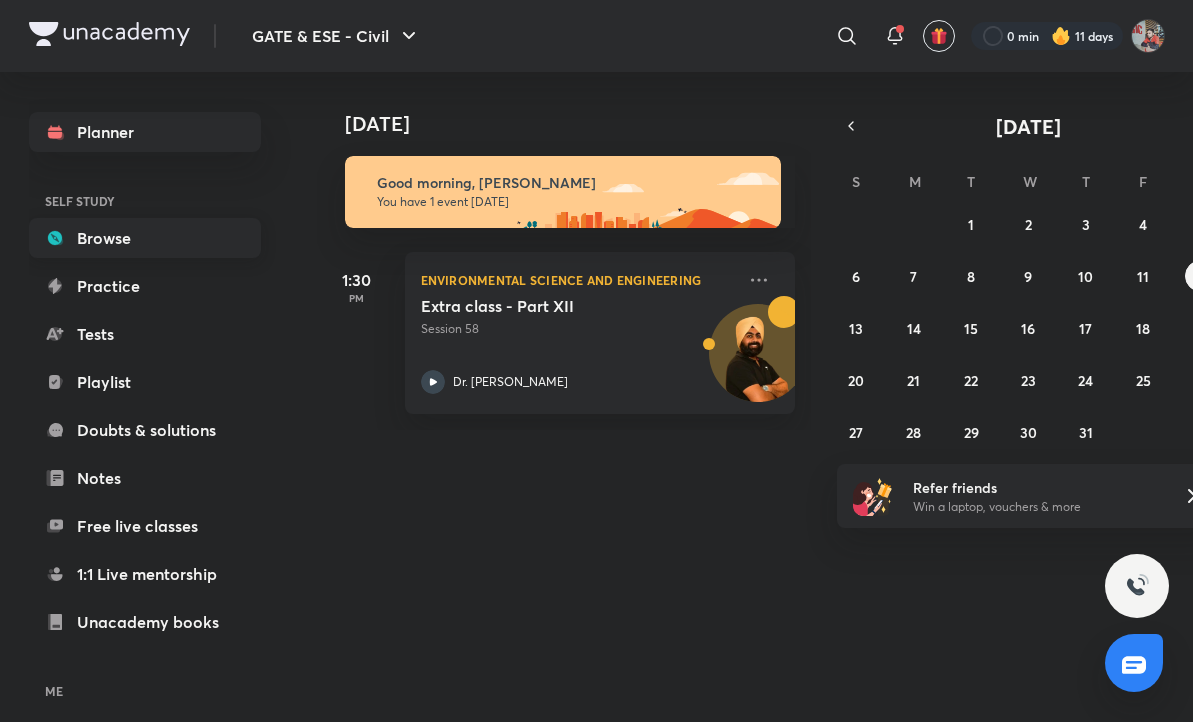 click on "Browse" at bounding box center (145, 238) 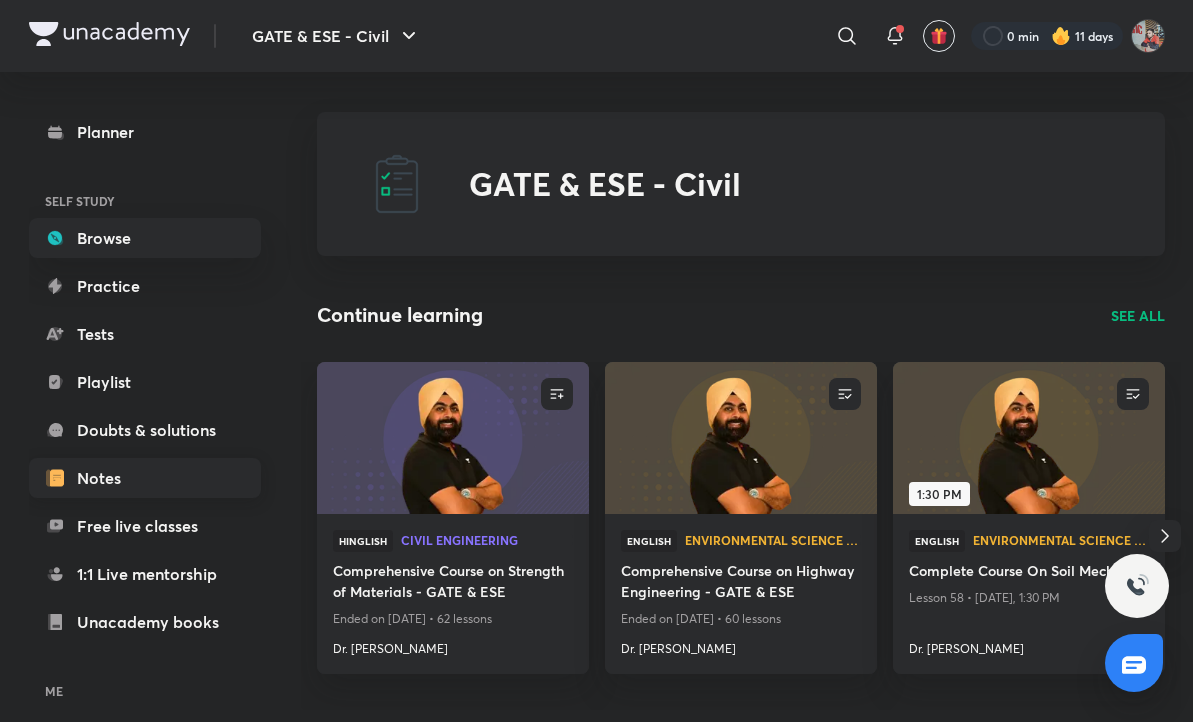 click on "Notes" at bounding box center [145, 478] 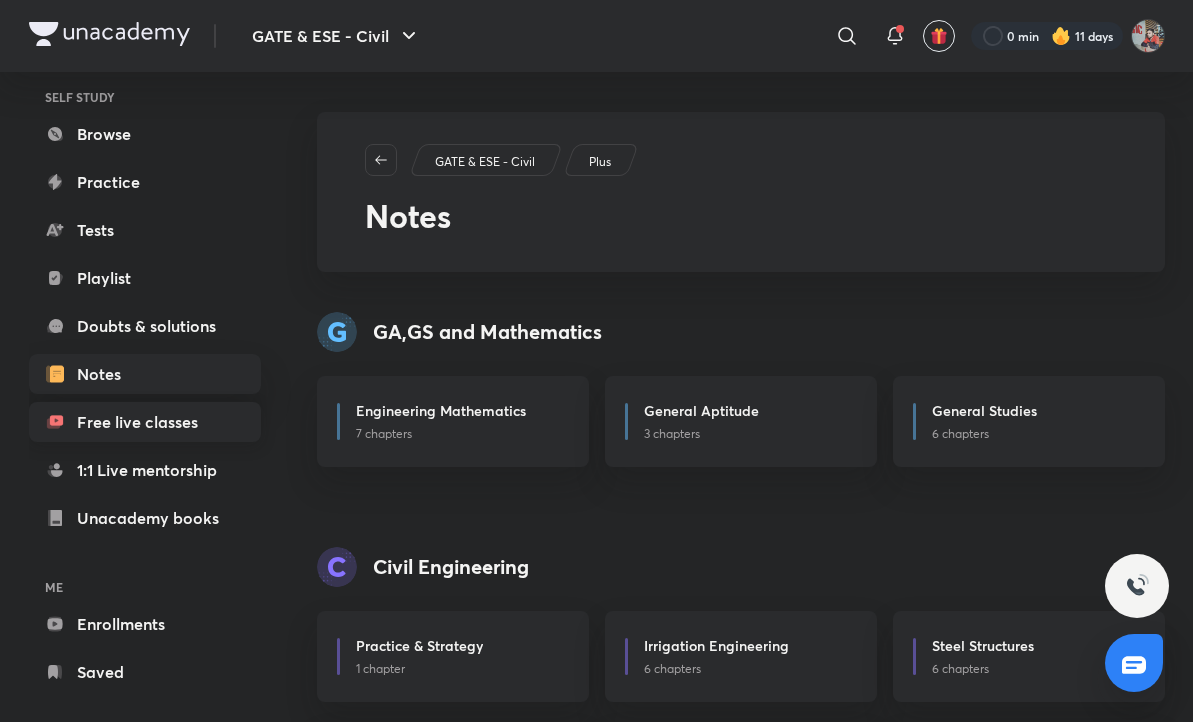 scroll, scrollTop: 130, scrollLeft: 0, axis: vertical 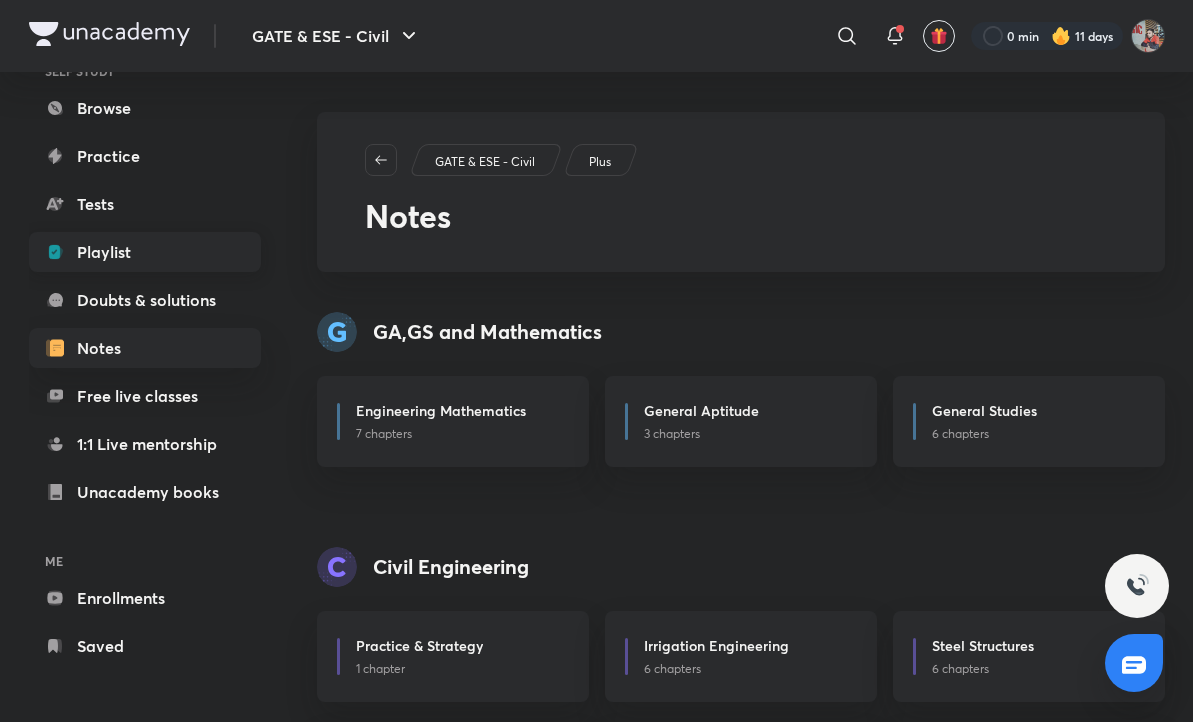 click on "Playlist" at bounding box center (145, 252) 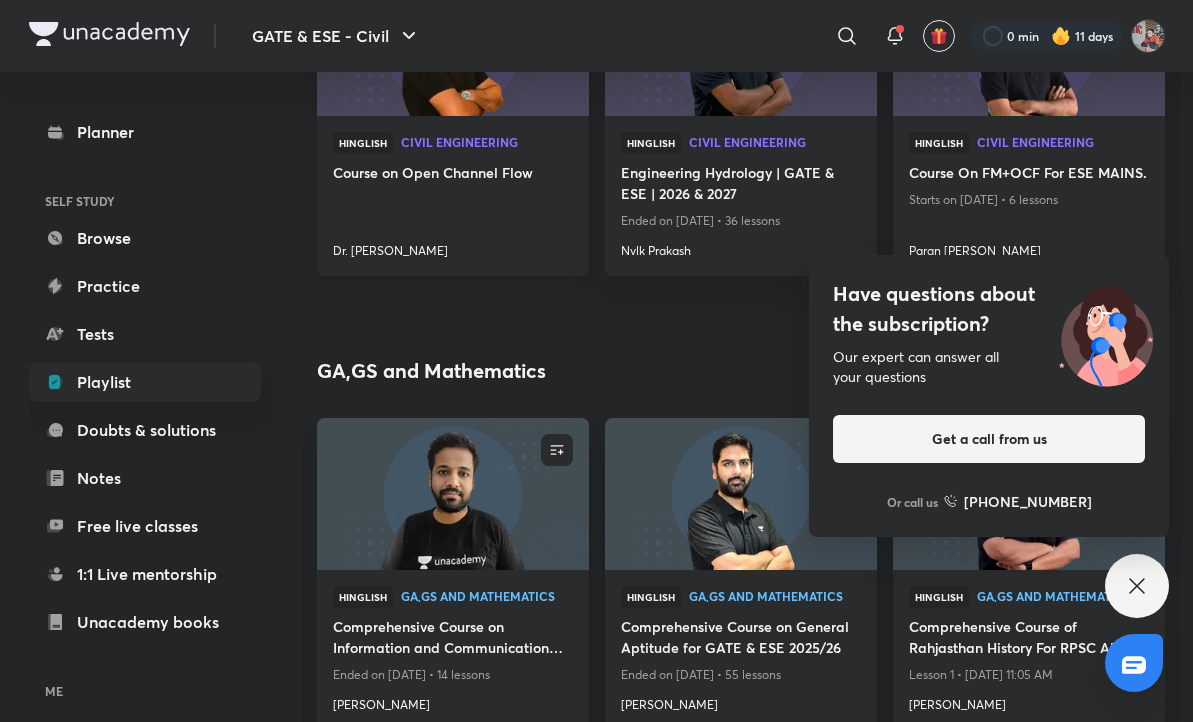 scroll, scrollTop: 573, scrollLeft: 0, axis: vertical 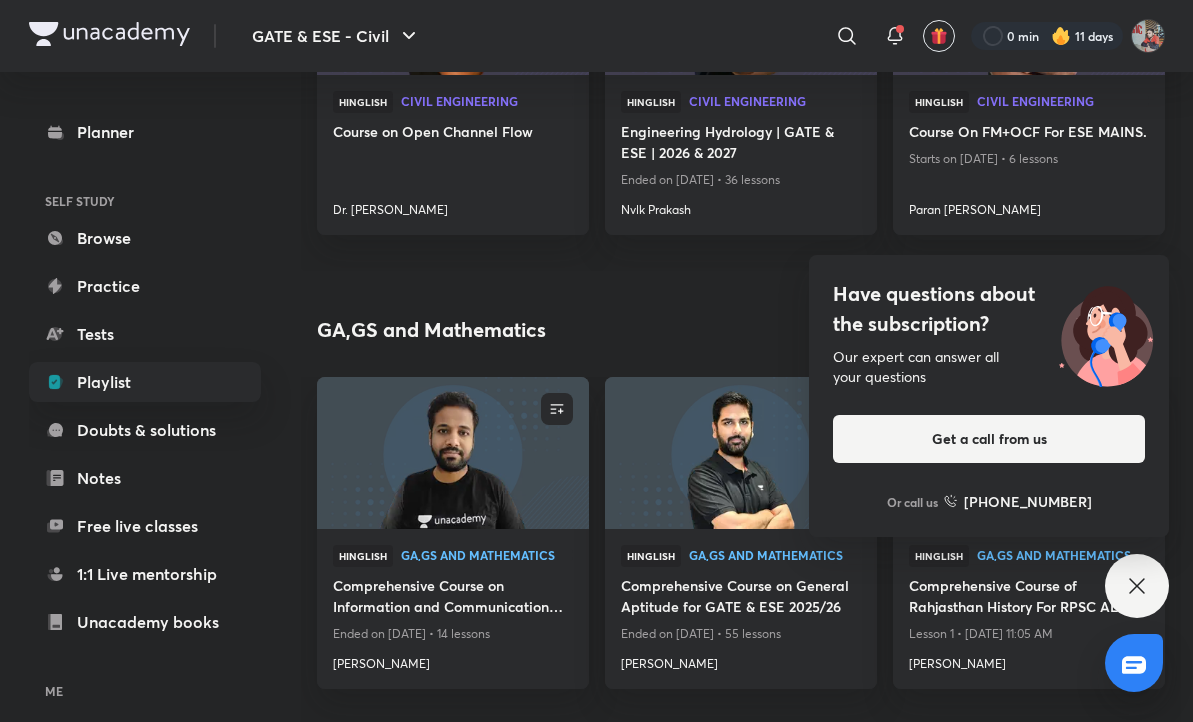 click on "Have questions about the subscription? Our expert can answer all your questions Get a call from us Or call us +91 8585858585" at bounding box center [1137, 586] 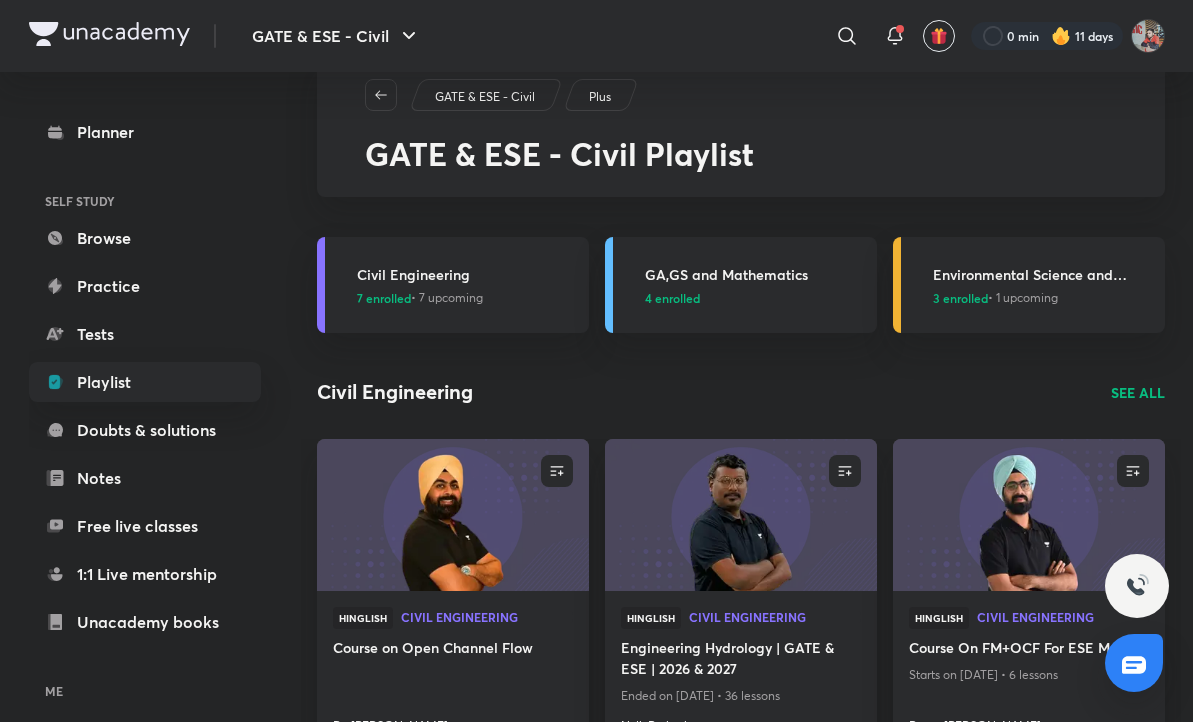 scroll, scrollTop: 0, scrollLeft: 0, axis: both 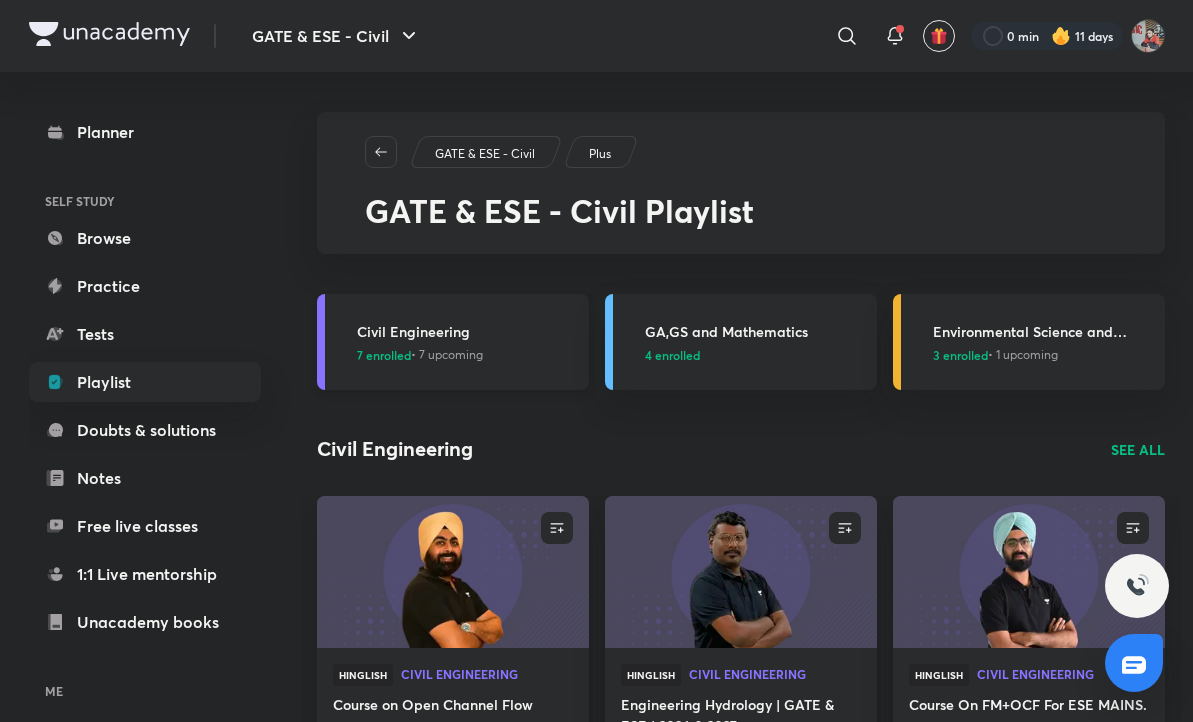 click on "Civil Engineering 7 enrolled  • 7 upcoming" at bounding box center [453, 342] 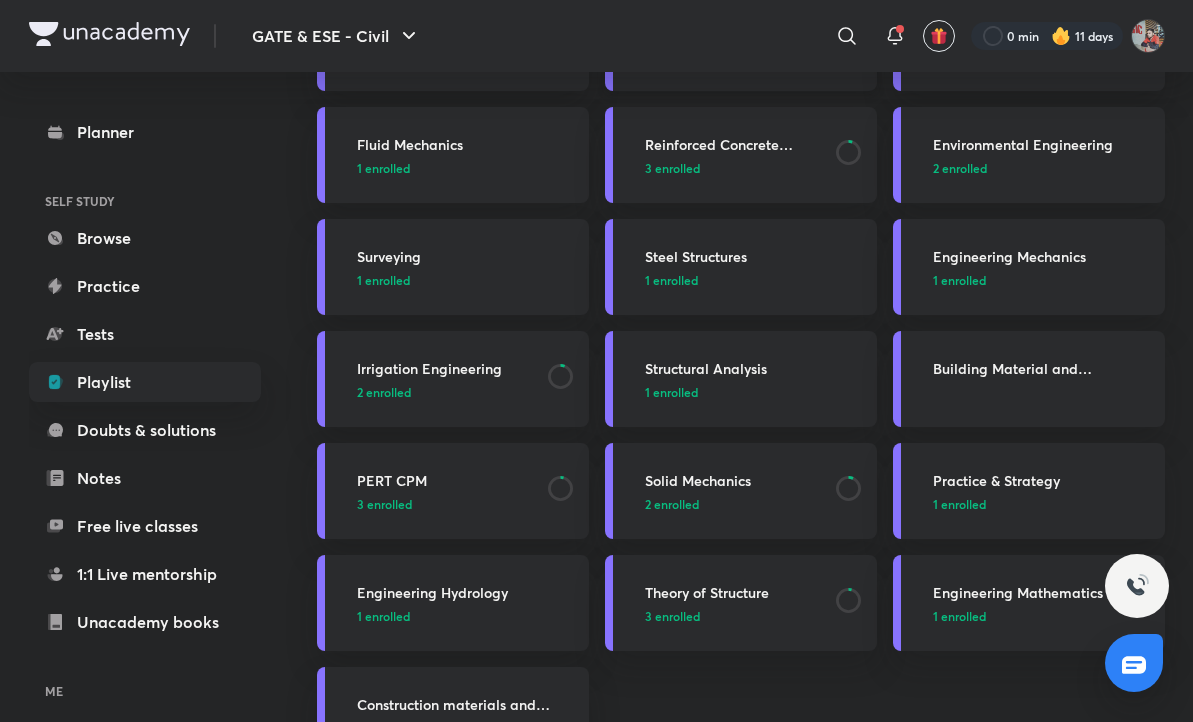 scroll, scrollTop: 304, scrollLeft: 0, axis: vertical 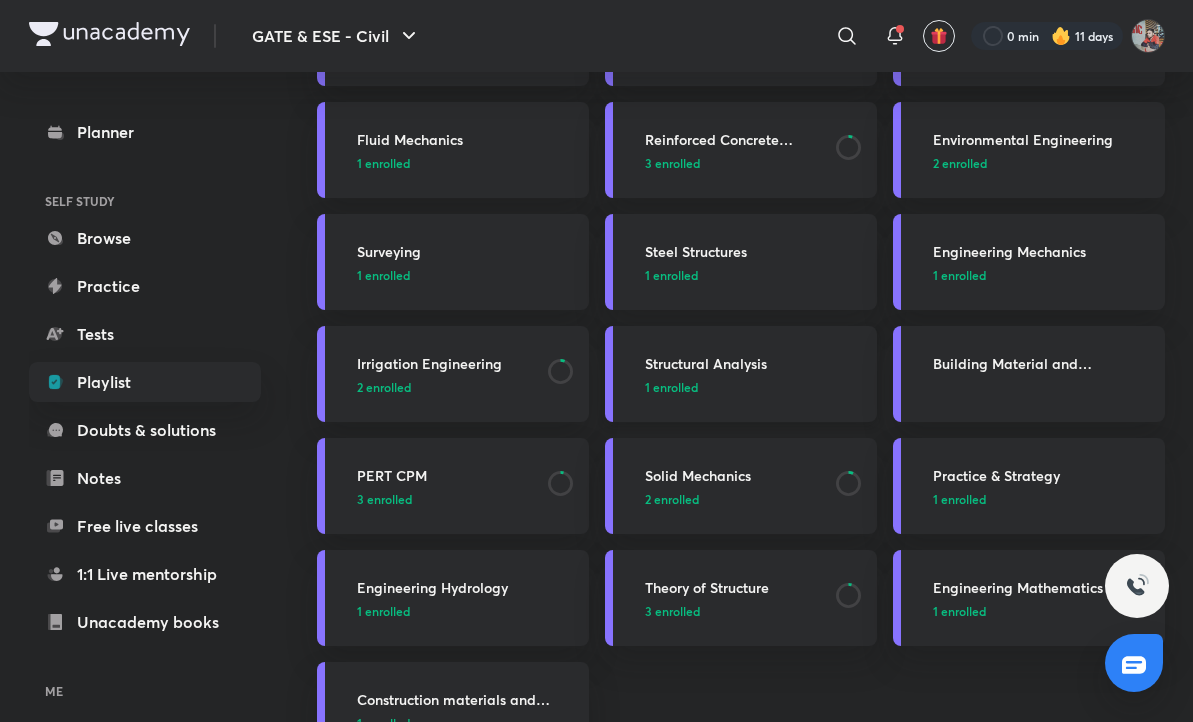 click on "Structural Analysis 1 enrolled" at bounding box center (741, 374) 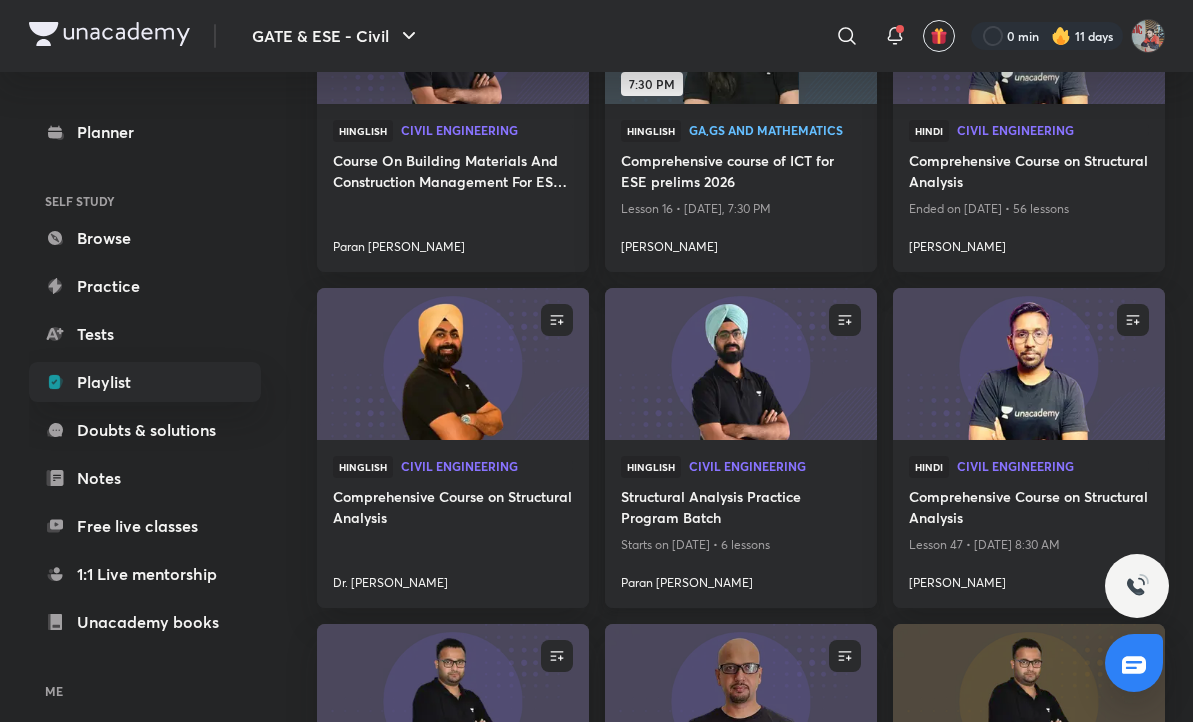 scroll, scrollTop: 1102, scrollLeft: 0, axis: vertical 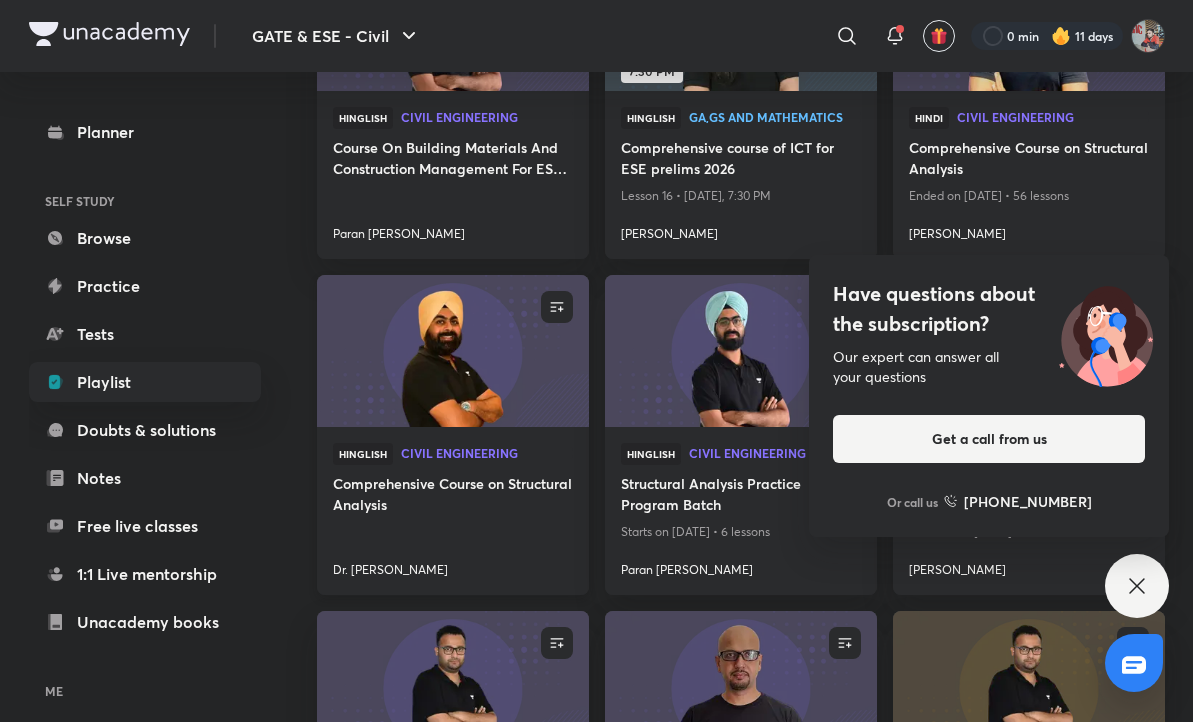 click at bounding box center (452, 351) 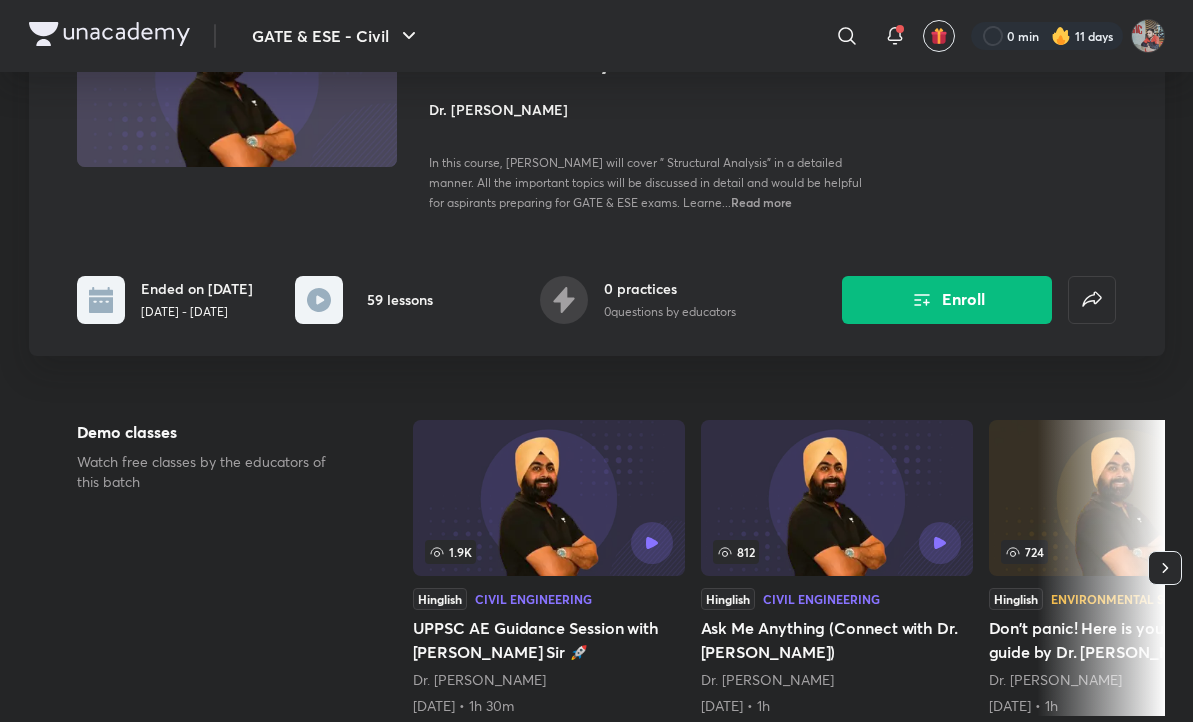 scroll, scrollTop: 209, scrollLeft: 0, axis: vertical 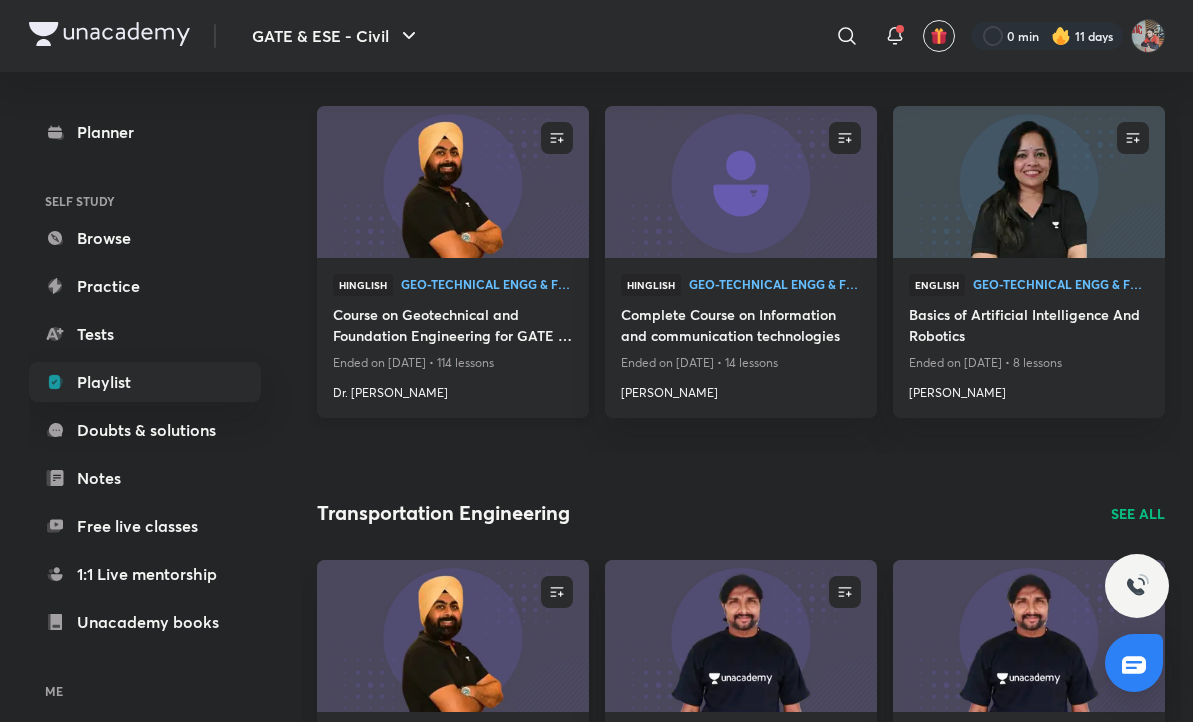 click on "Dr. [PERSON_NAME]" at bounding box center (453, 389) 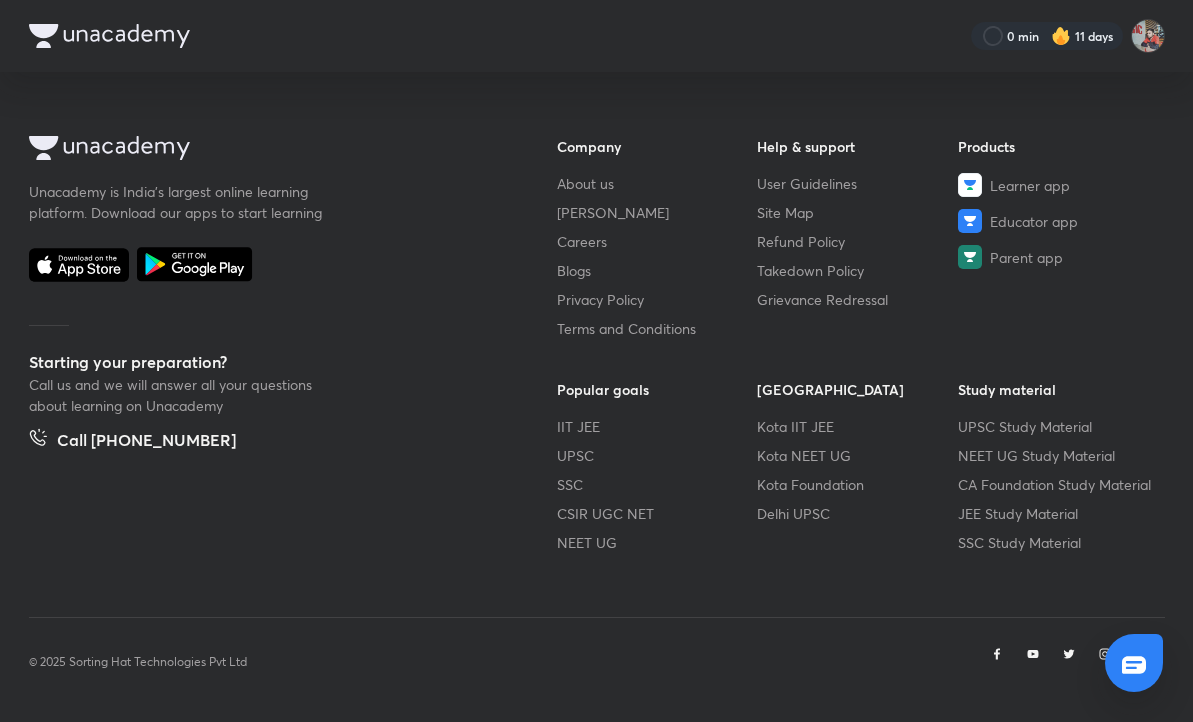 scroll, scrollTop: 0, scrollLeft: 0, axis: both 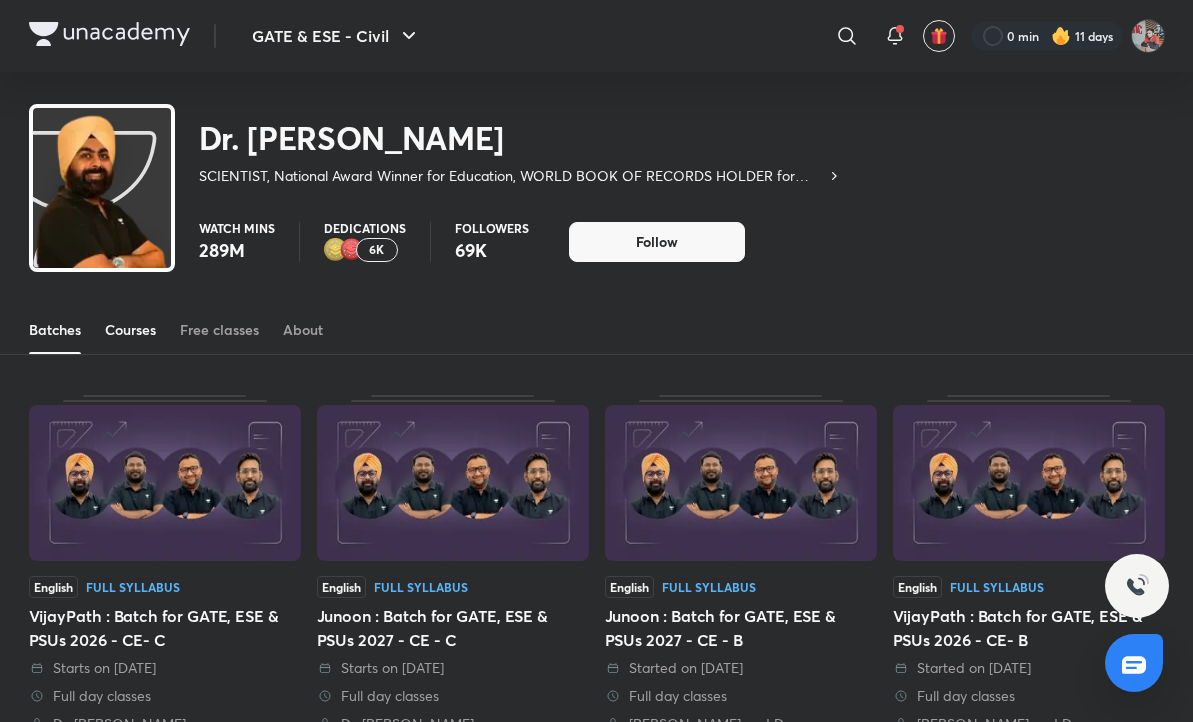 click on "Courses" at bounding box center [130, 330] 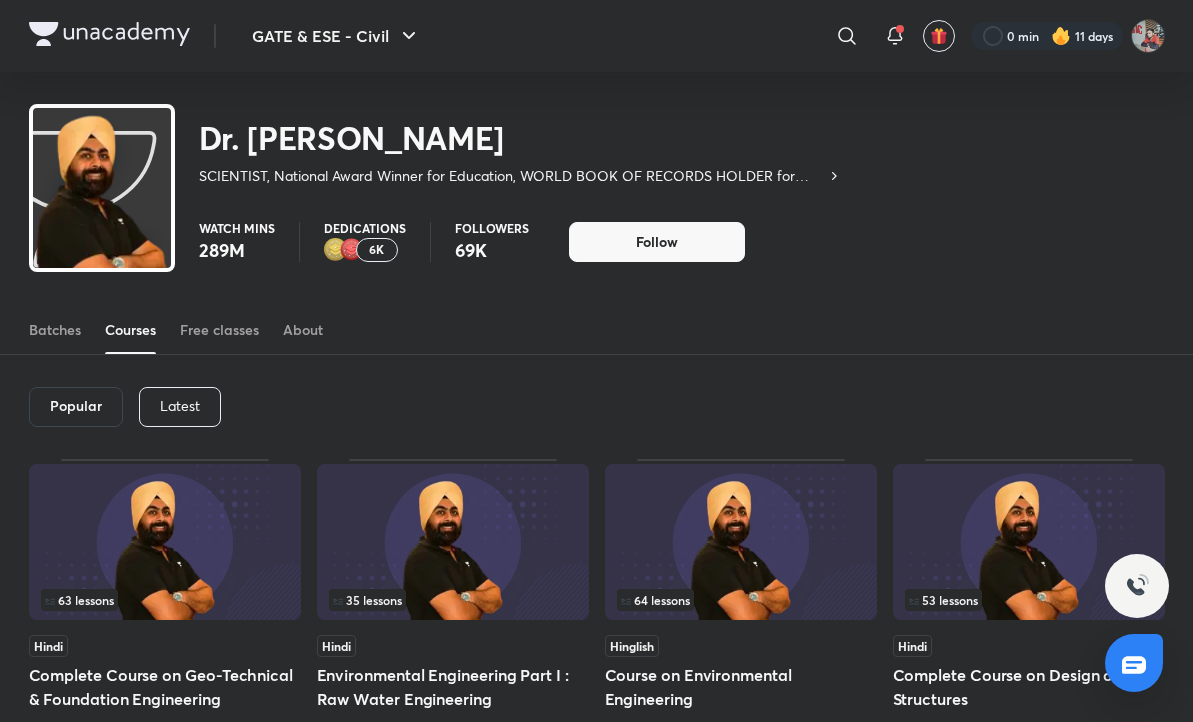 click on "Latest" at bounding box center (180, 406) 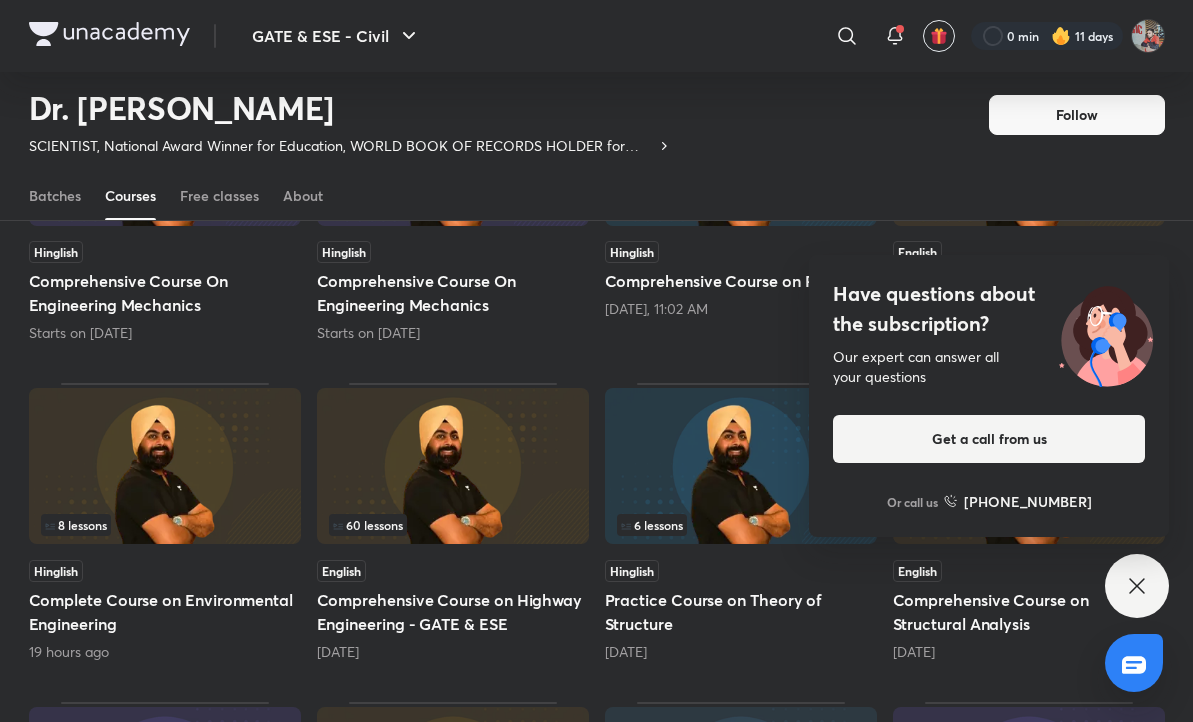 scroll, scrollTop: 312, scrollLeft: 0, axis: vertical 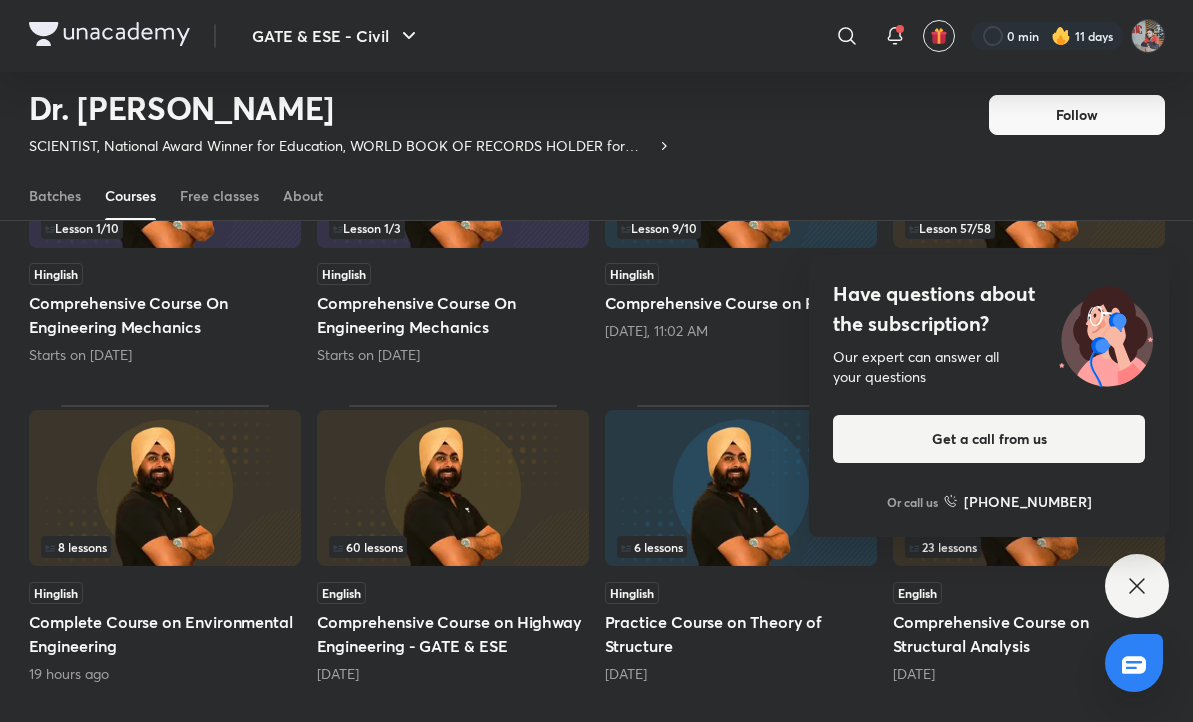 click on "Have questions about the subscription? Our expert can answer all your questions Get a call from us Or call us +91 8585858585" at bounding box center (1137, 586) 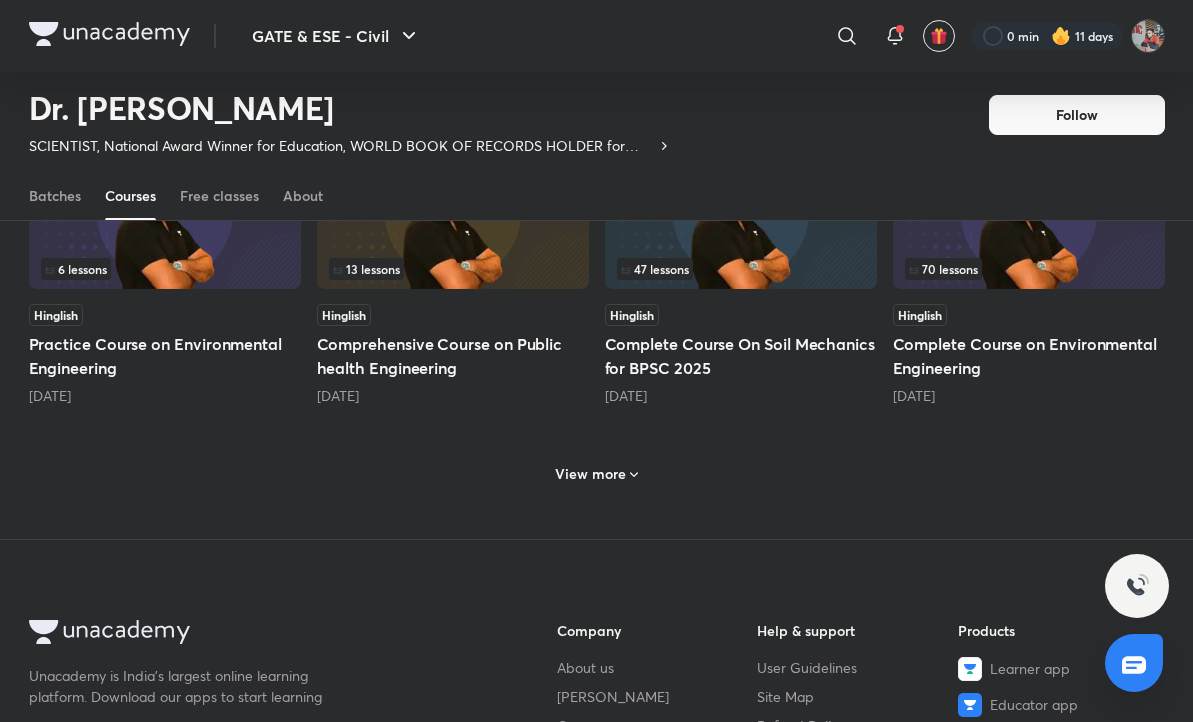 scroll, scrollTop: 910, scrollLeft: 0, axis: vertical 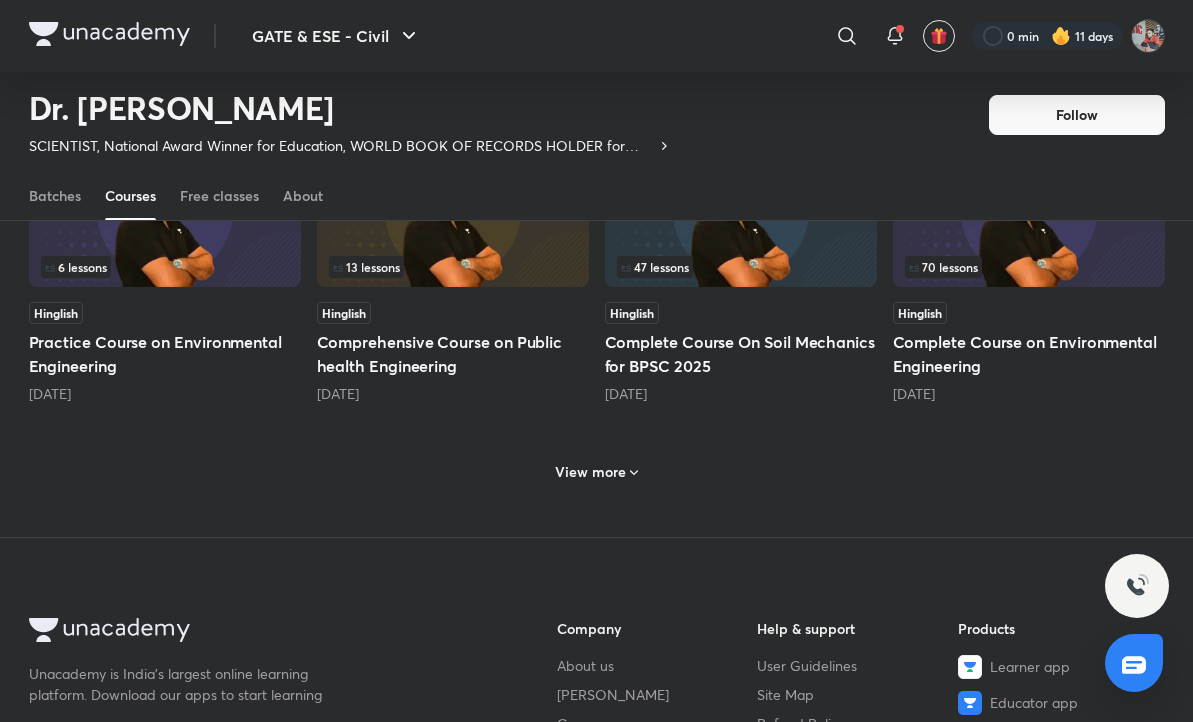 click on "View more" at bounding box center [597, 470] 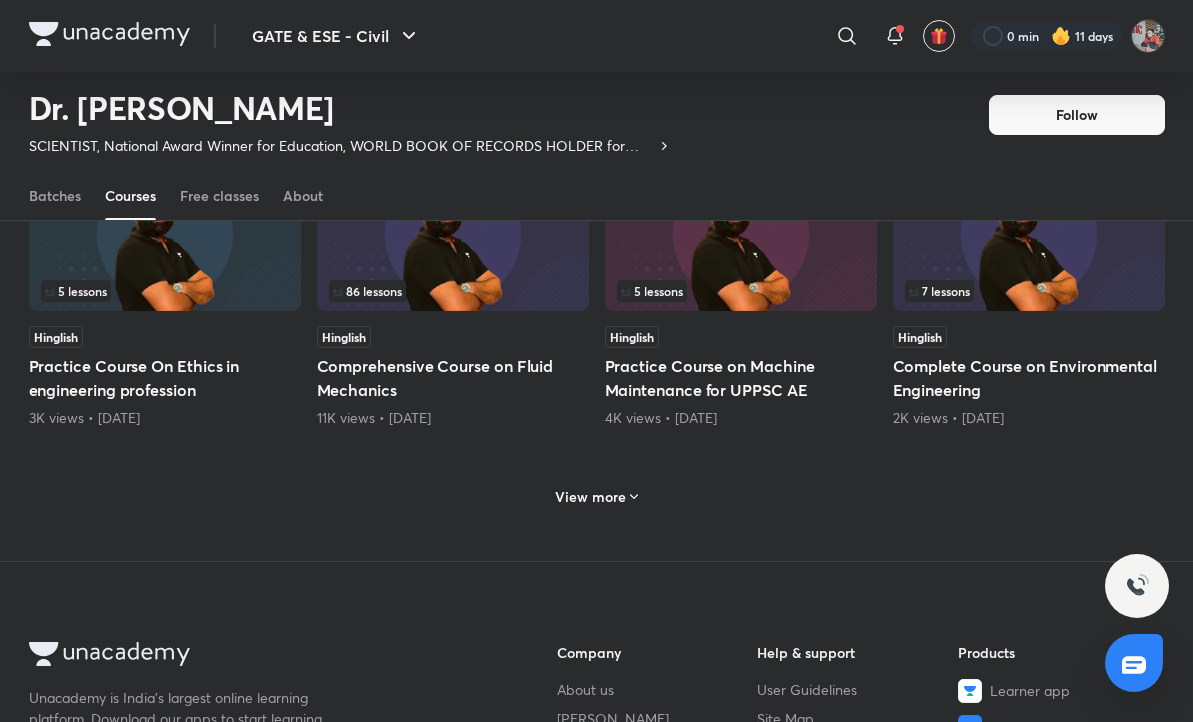 scroll, scrollTop: 1847, scrollLeft: 0, axis: vertical 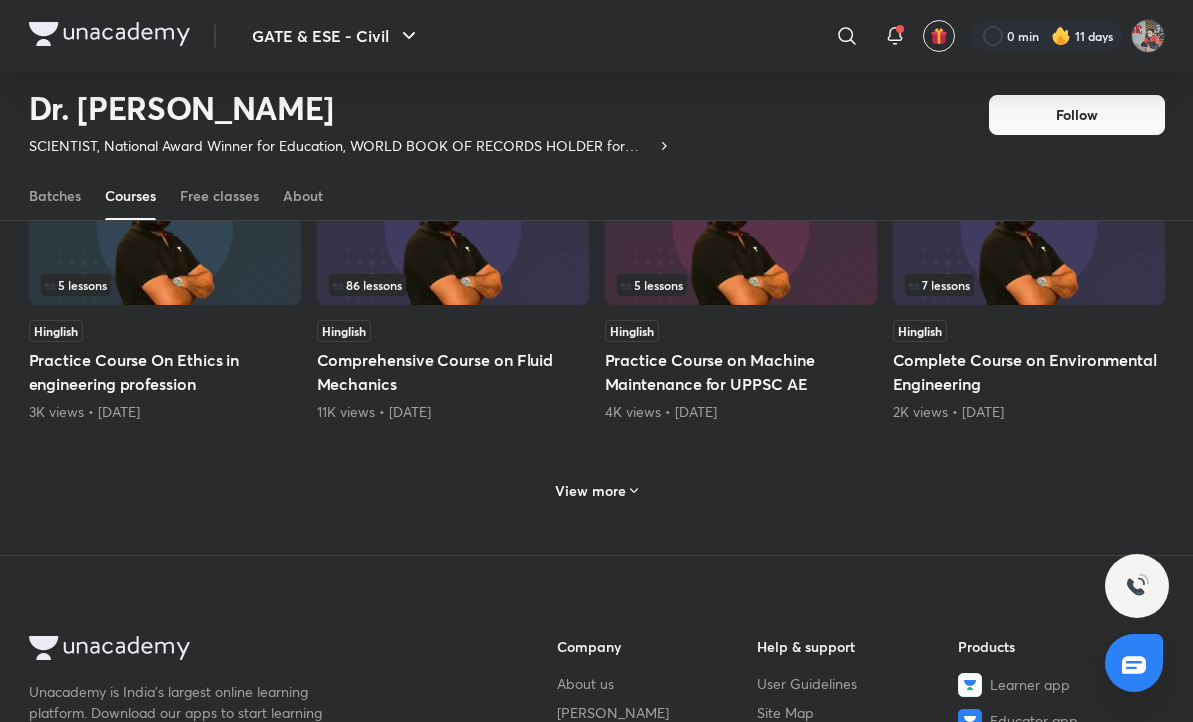 click on "View more" at bounding box center [597, 488] 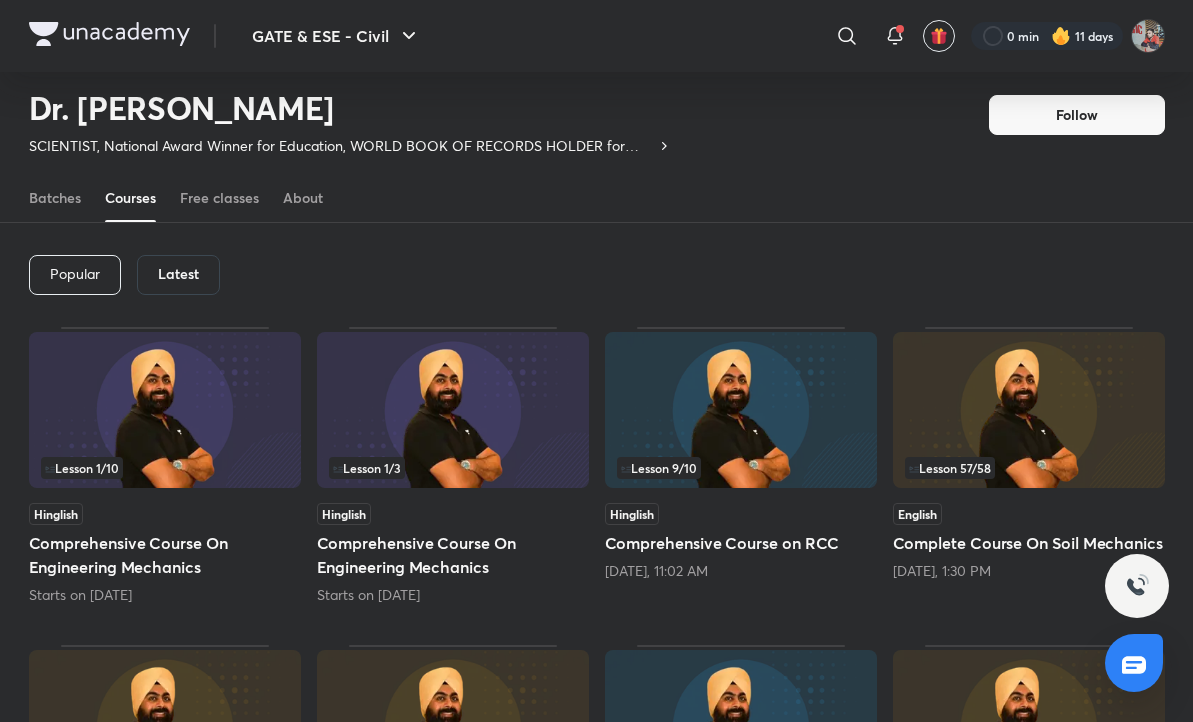 scroll, scrollTop: 0, scrollLeft: 0, axis: both 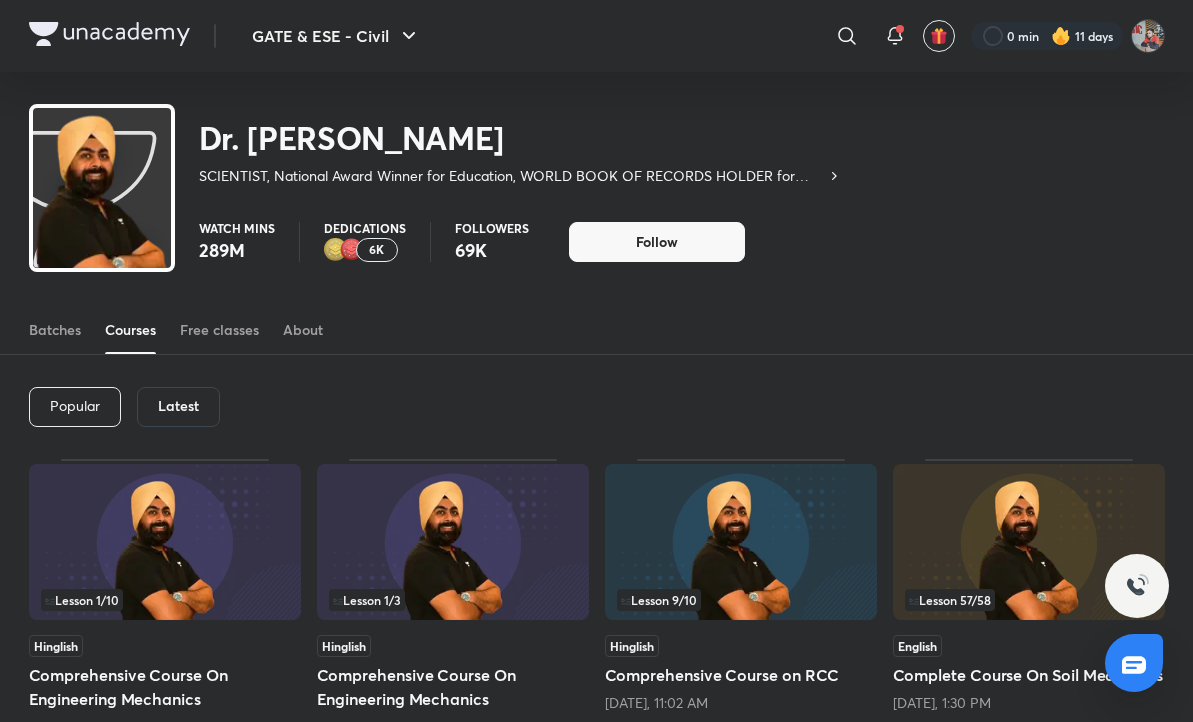 click at bounding box center [109, 34] 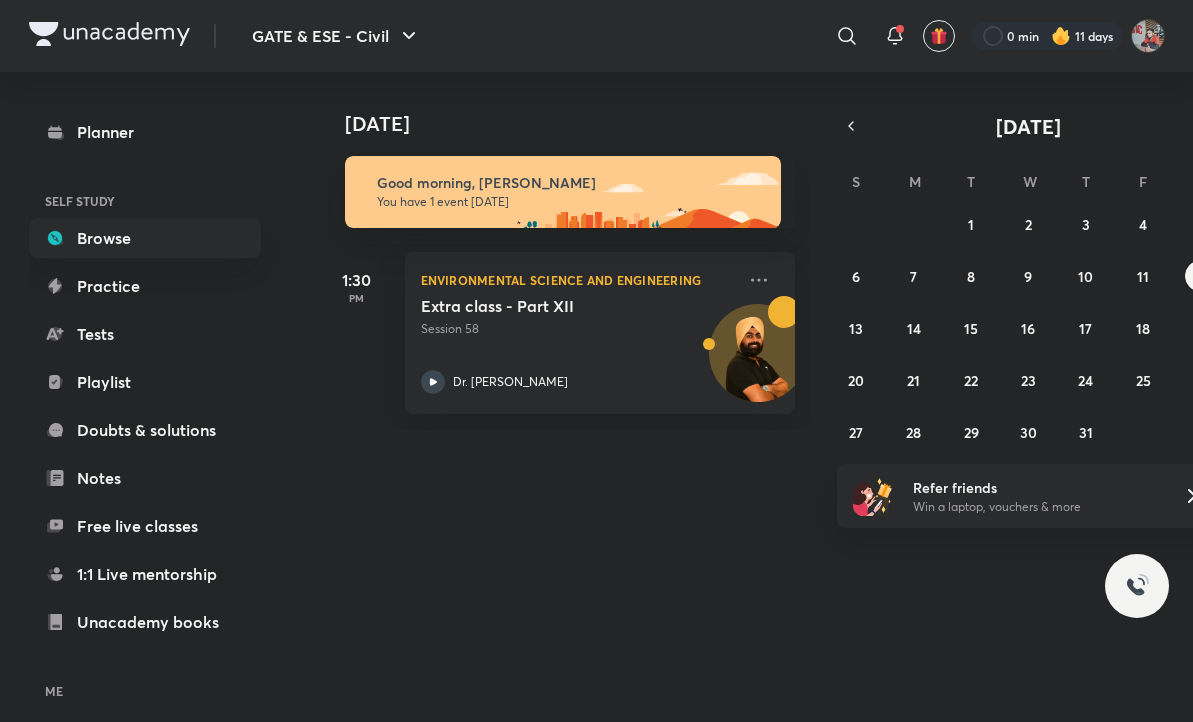 scroll, scrollTop: 0, scrollLeft: 0, axis: both 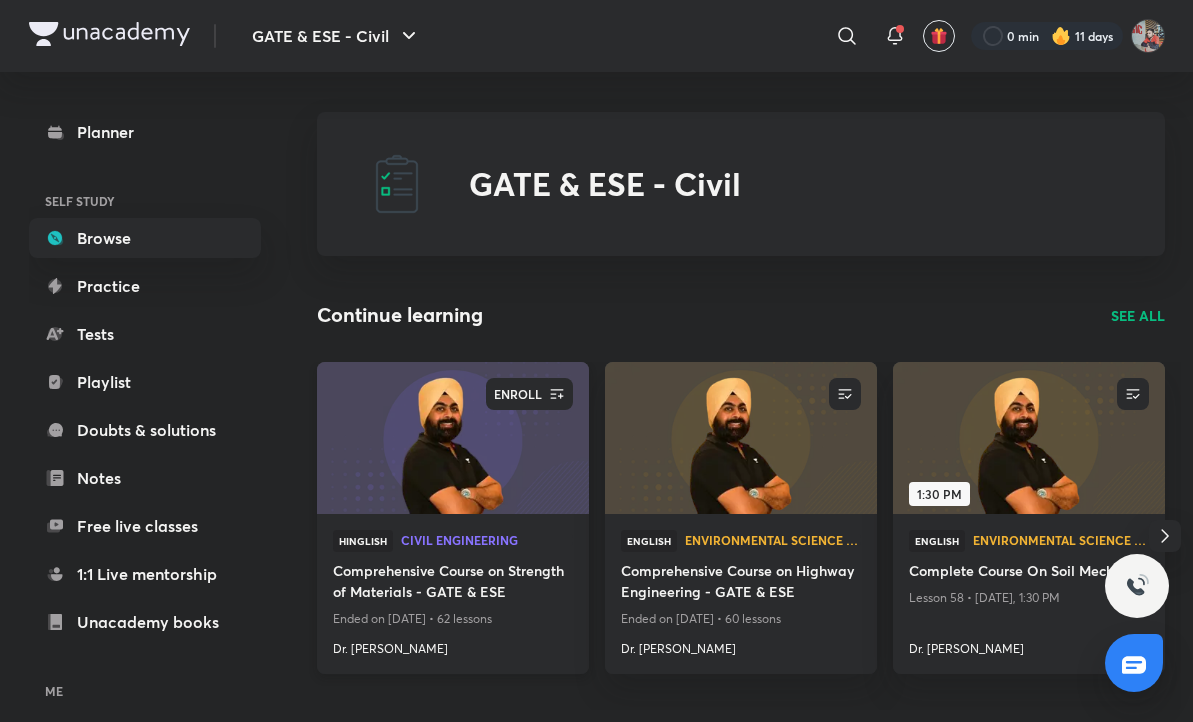 click 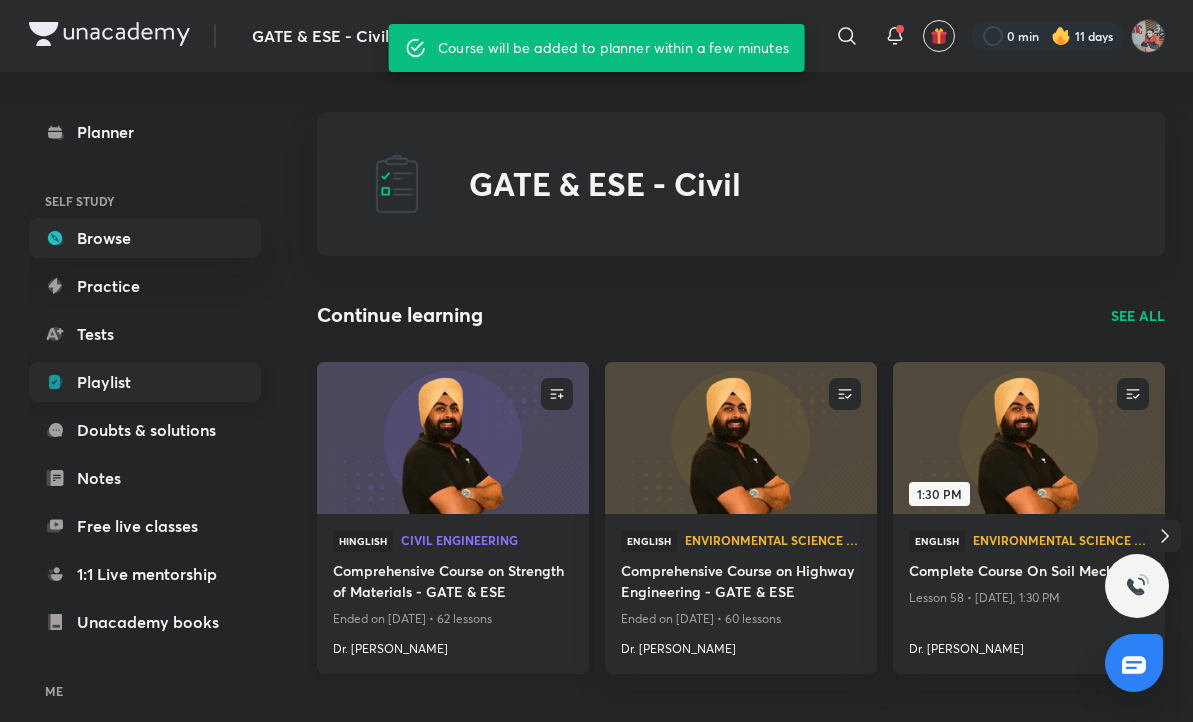 click on "Playlist" at bounding box center [145, 382] 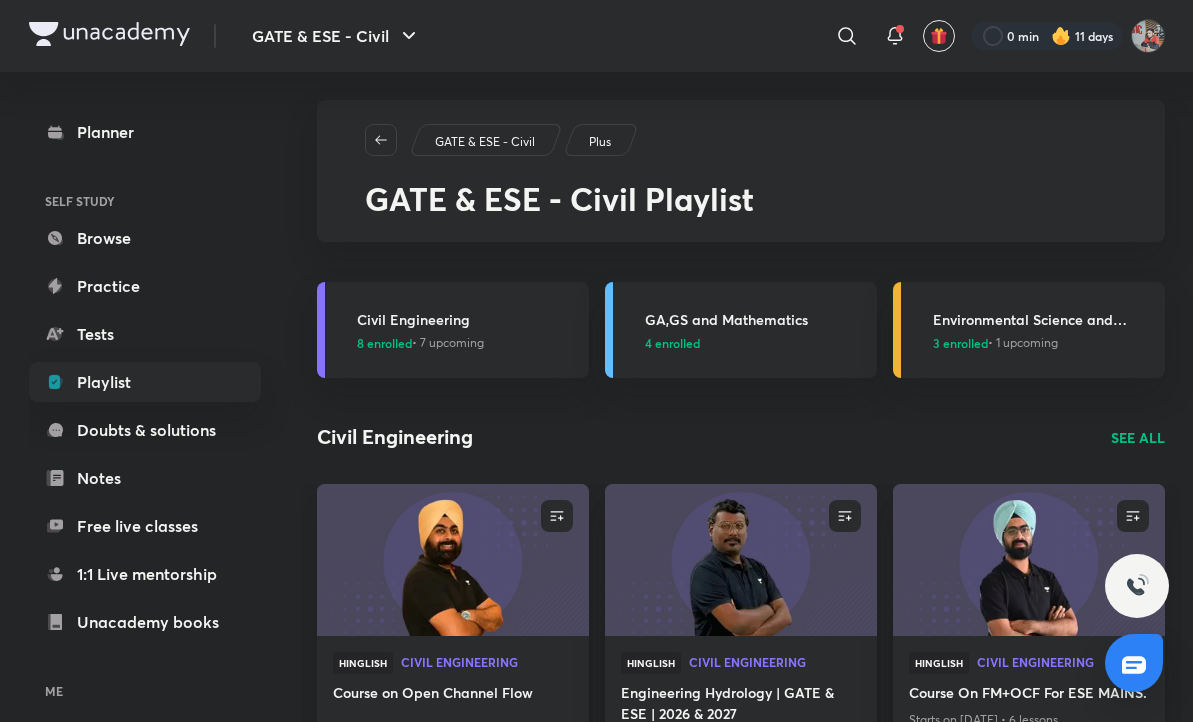 scroll, scrollTop: 0, scrollLeft: 0, axis: both 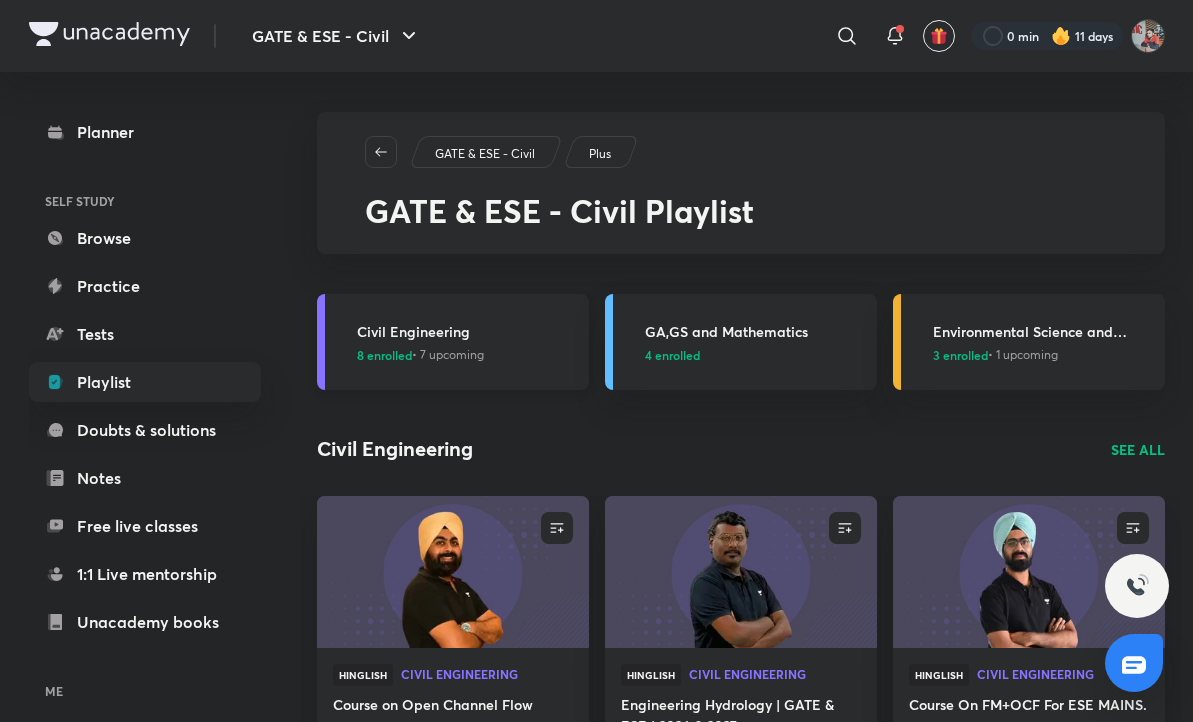 click on "Civil Engineering" at bounding box center (467, 331) 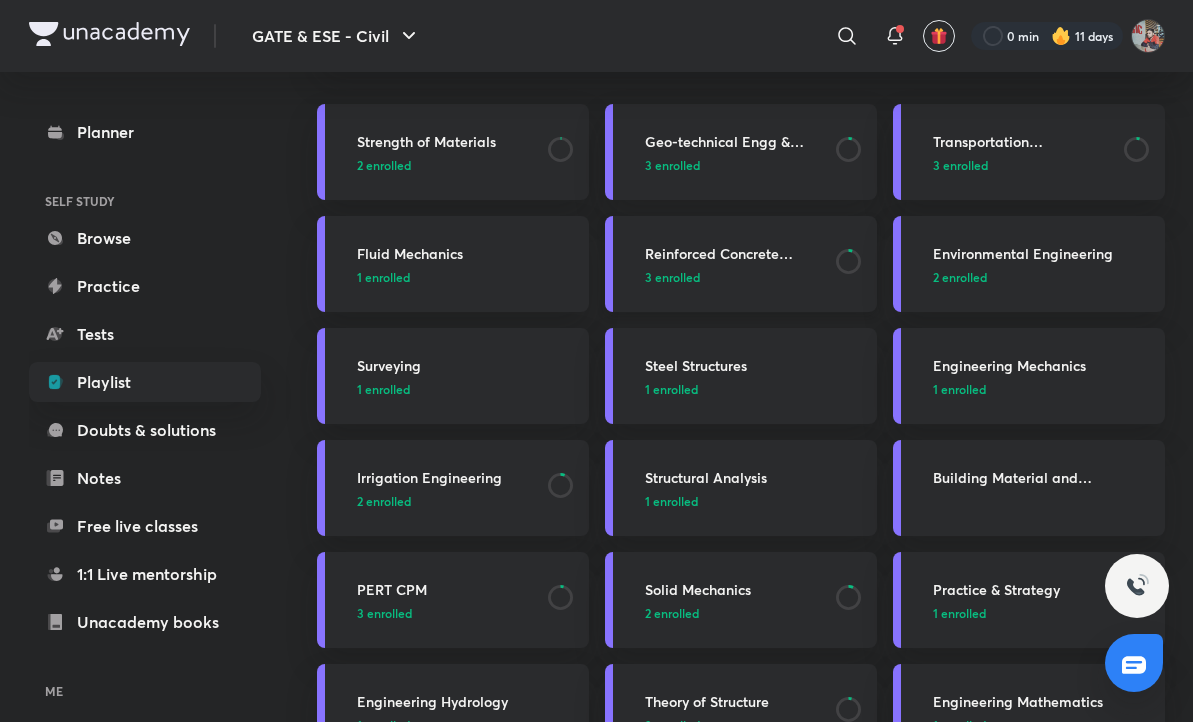 scroll, scrollTop: 207, scrollLeft: 0, axis: vertical 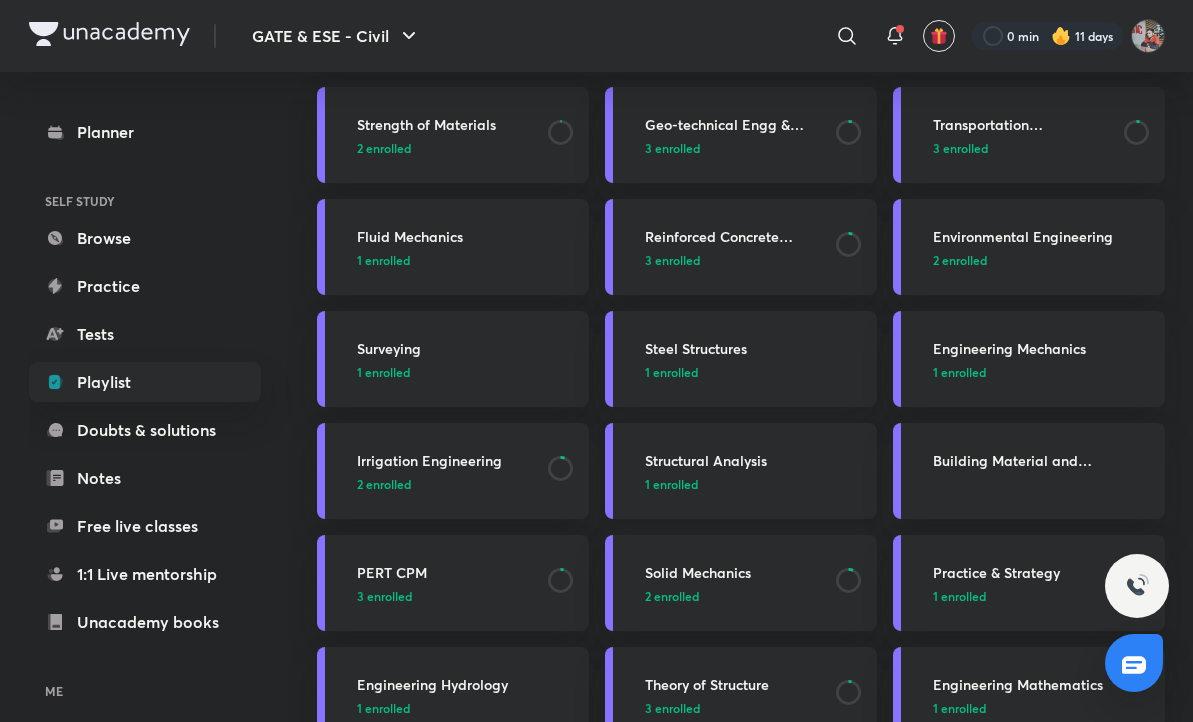 click on "Structural Analysis" at bounding box center (755, 460) 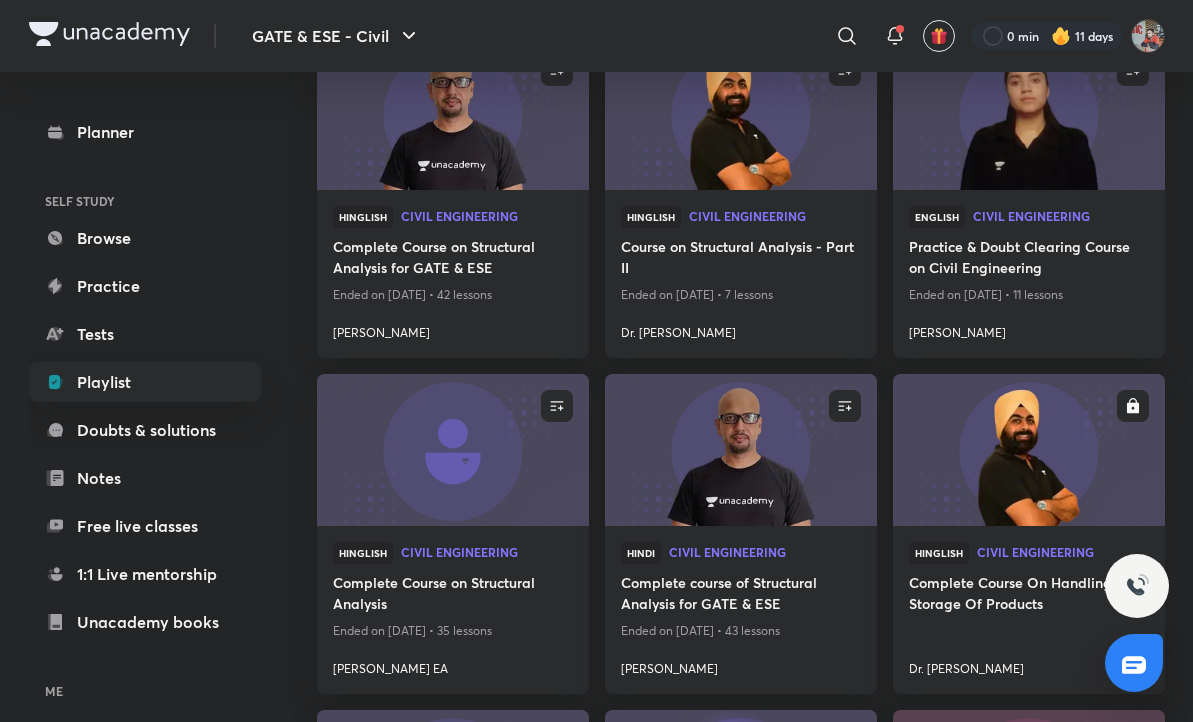 scroll, scrollTop: 2352, scrollLeft: 0, axis: vertical 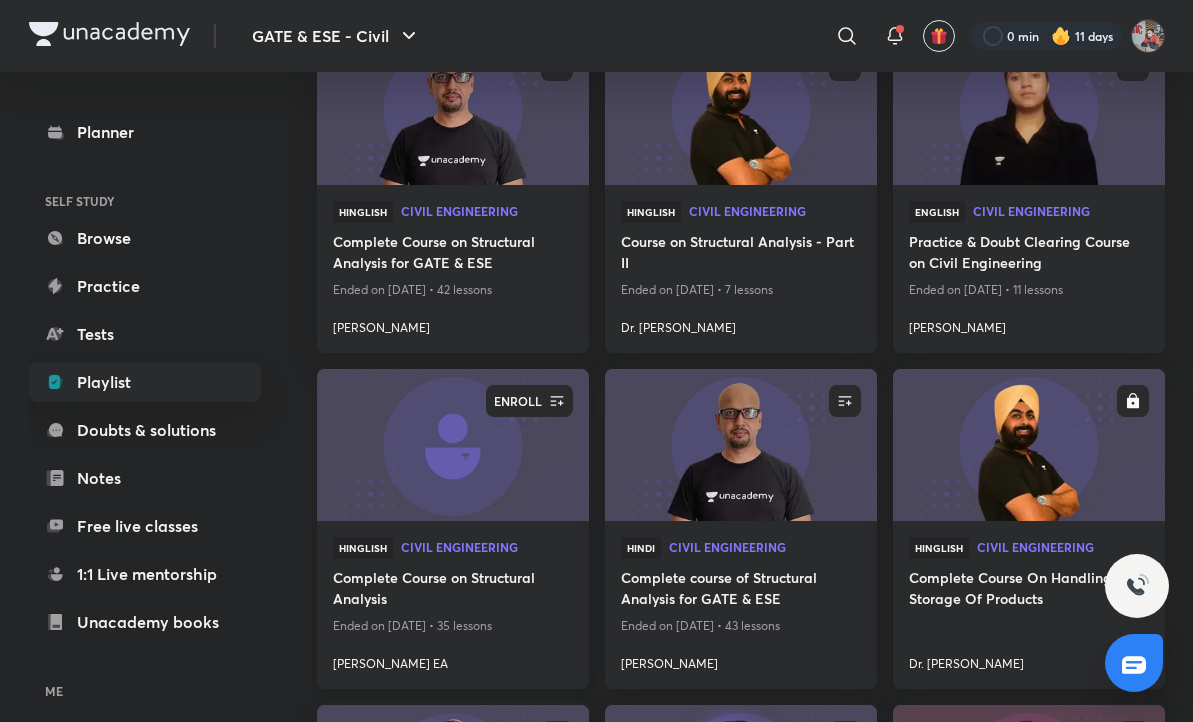 click 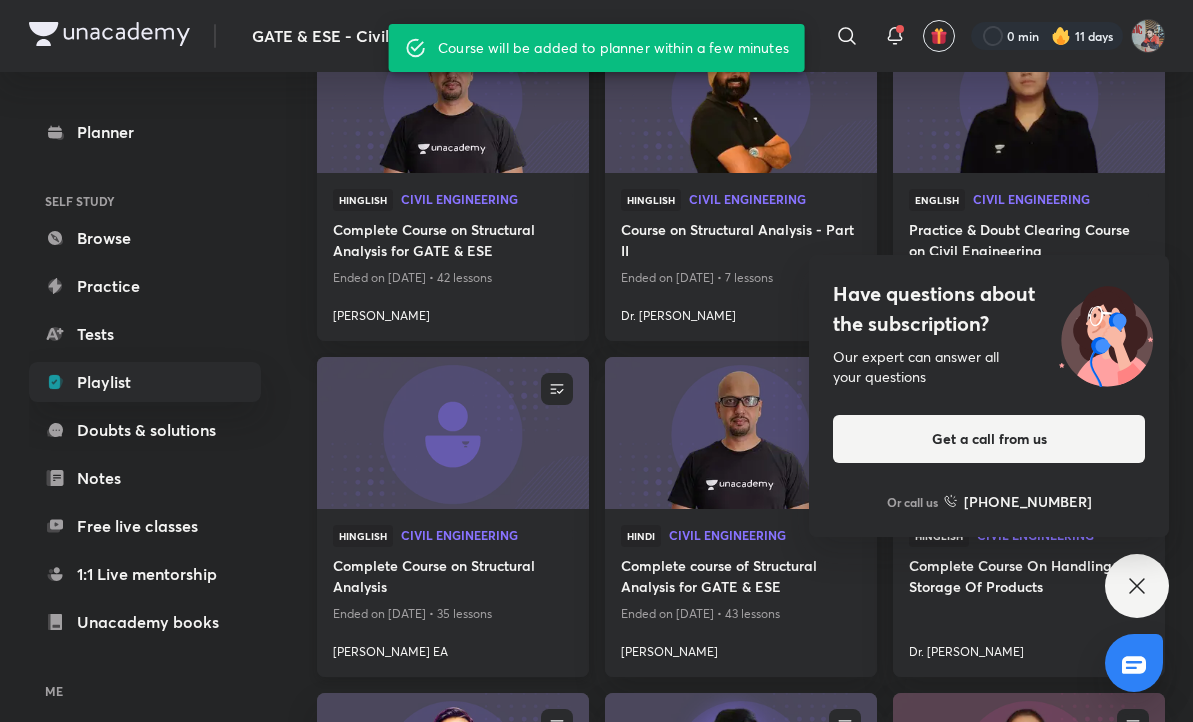 scroll, scrollTop: 2369, scrollLeft: 0, axis: vertical 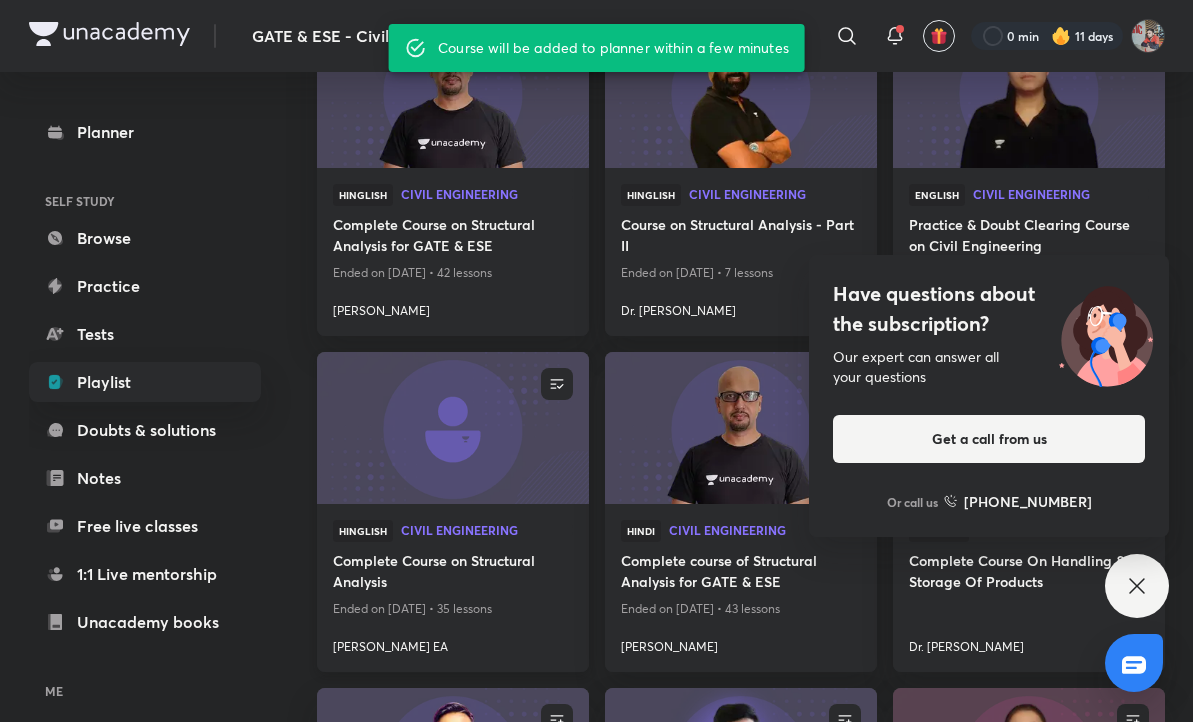 click at bounding box center (452, 428) 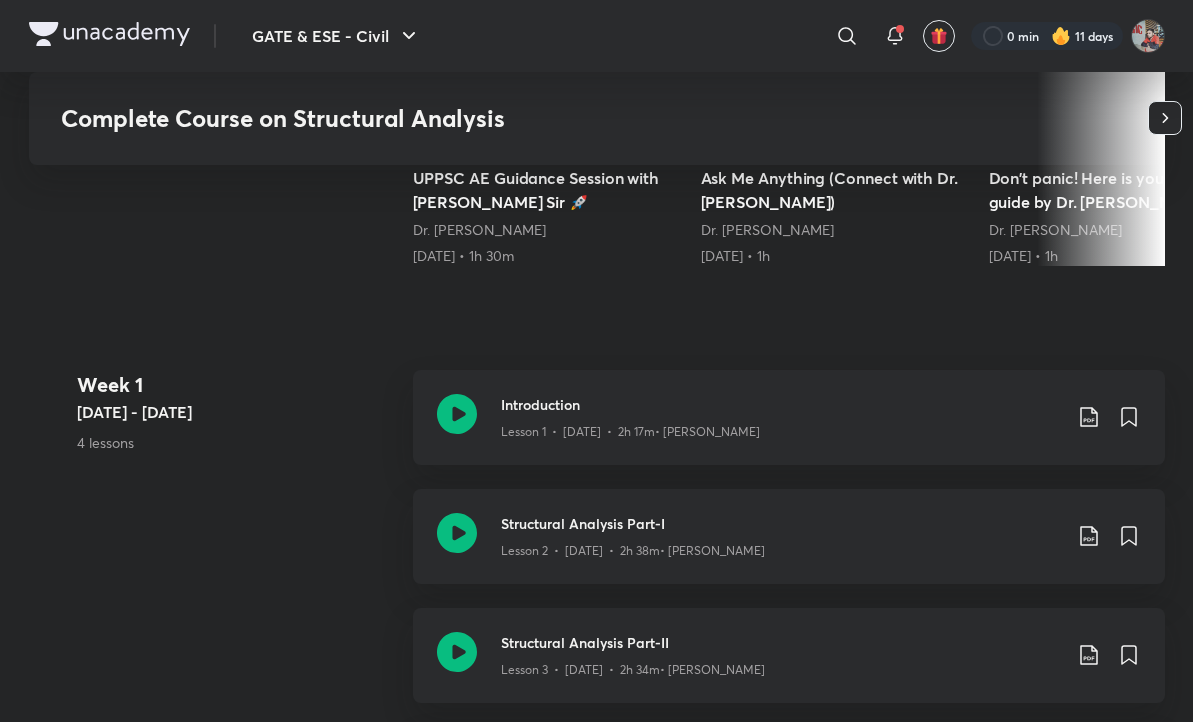 scroll, scrollTop: 0, scrollLeft: 0, axis: both 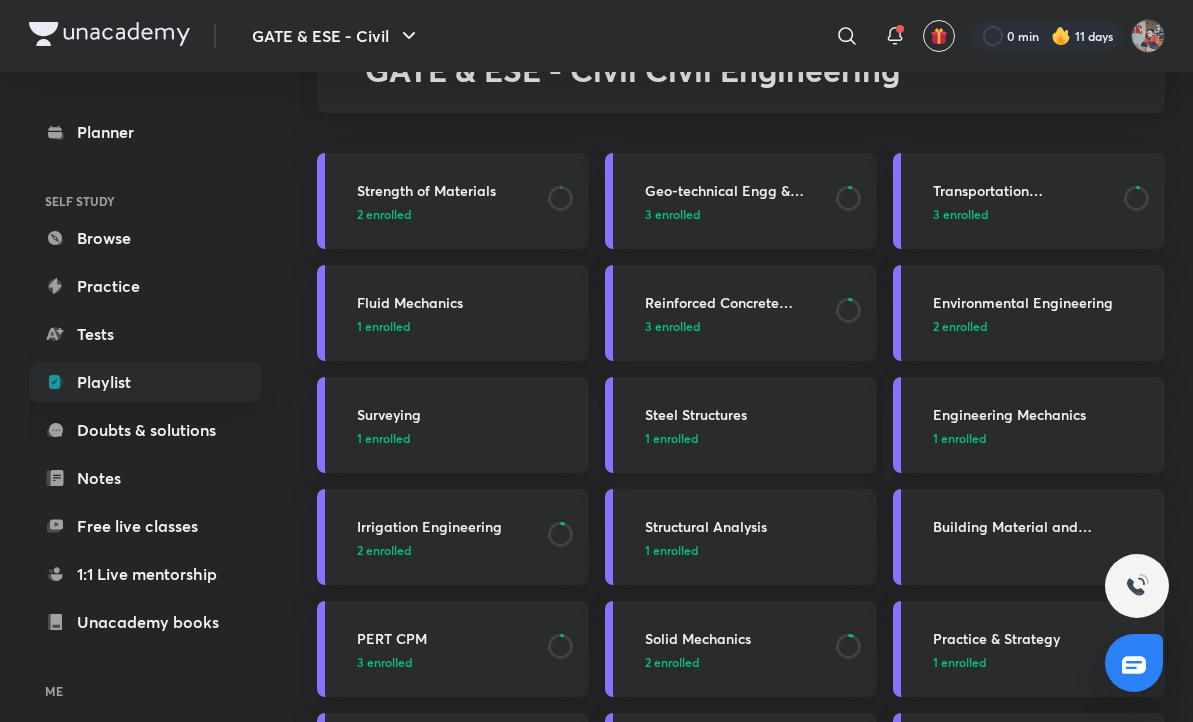 click on "Steel Structures" at bounding box center [755, 414] 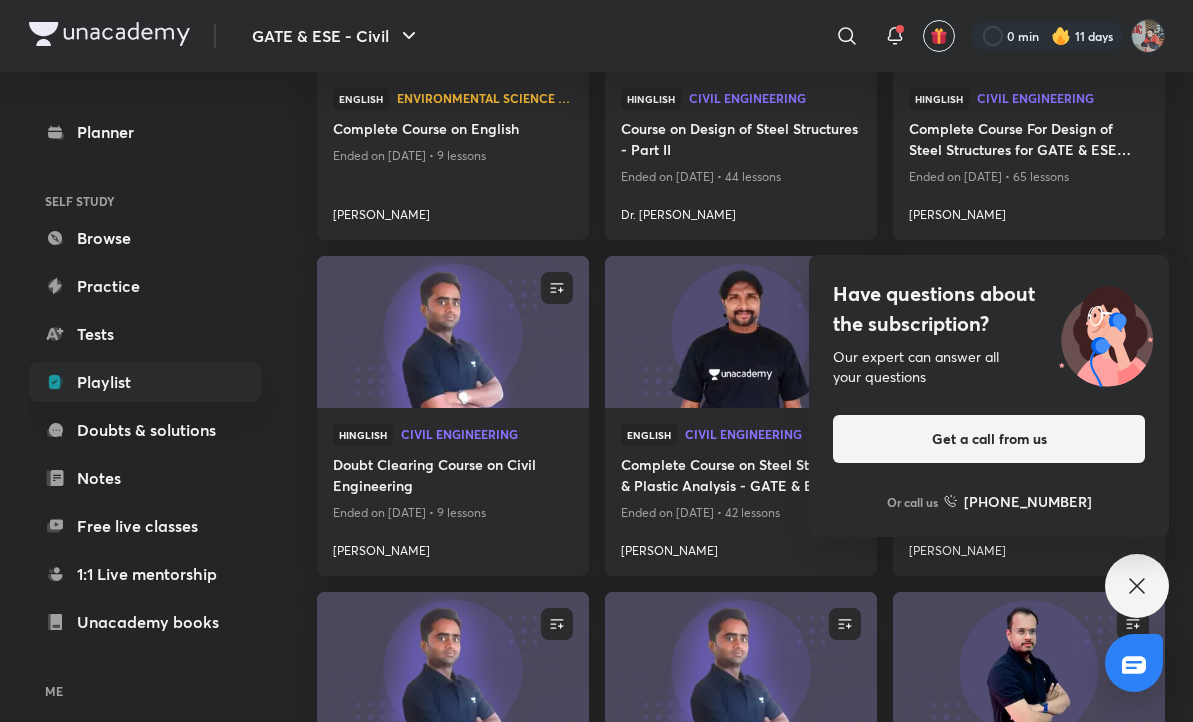 scroll, scrollTop: 3517, scrollLeft: 0, axis: vertical 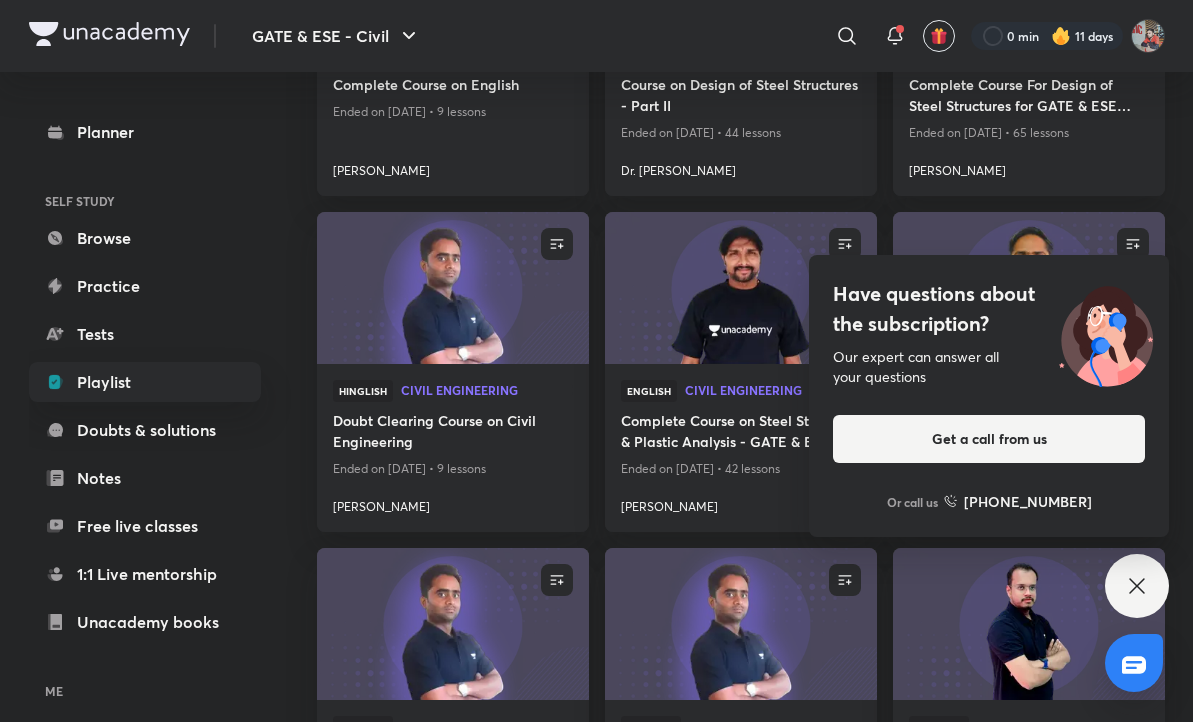 click 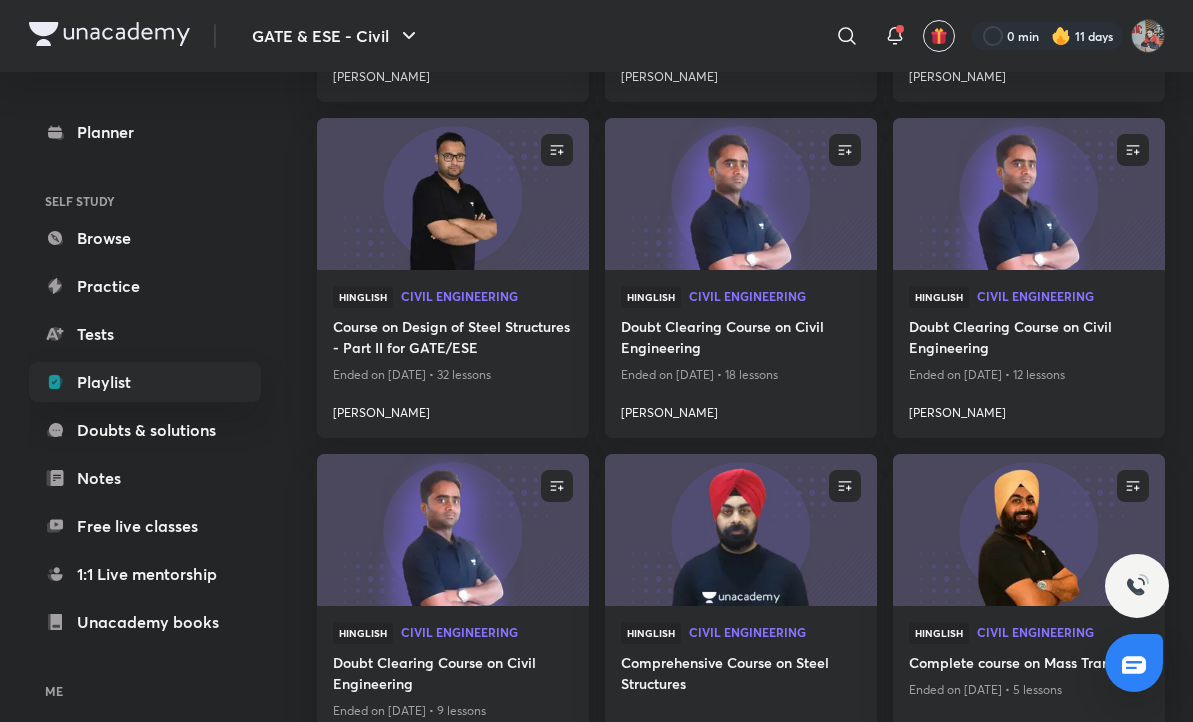 scroll, scrollTop: 5068, scrollLeft: 0, axis: vertical 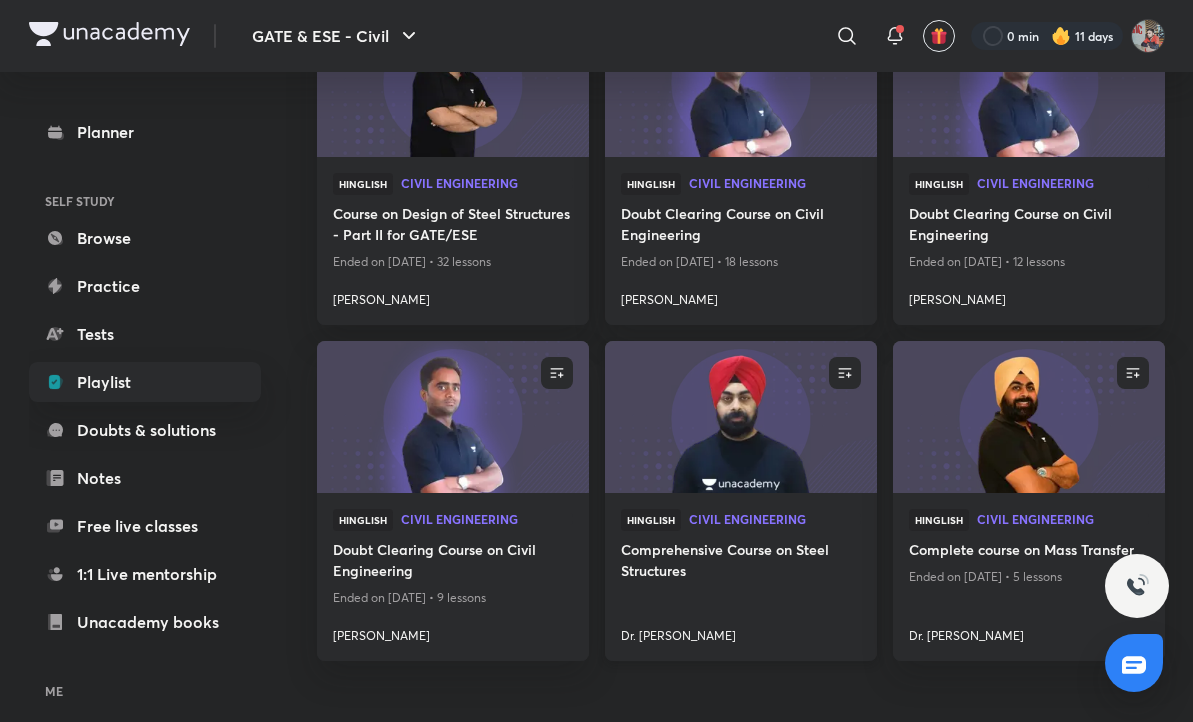 click at bounding box center (740, 417) 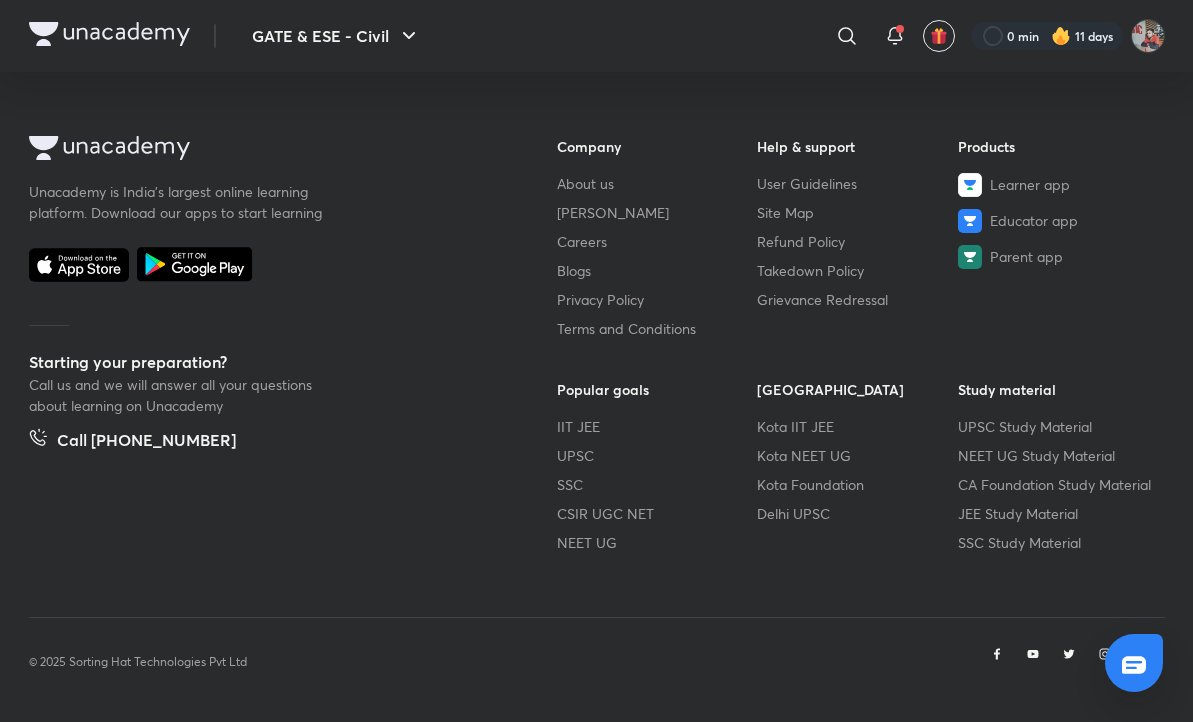 scroll, scrollTop: 0, scrollLeft: 0, axis: both 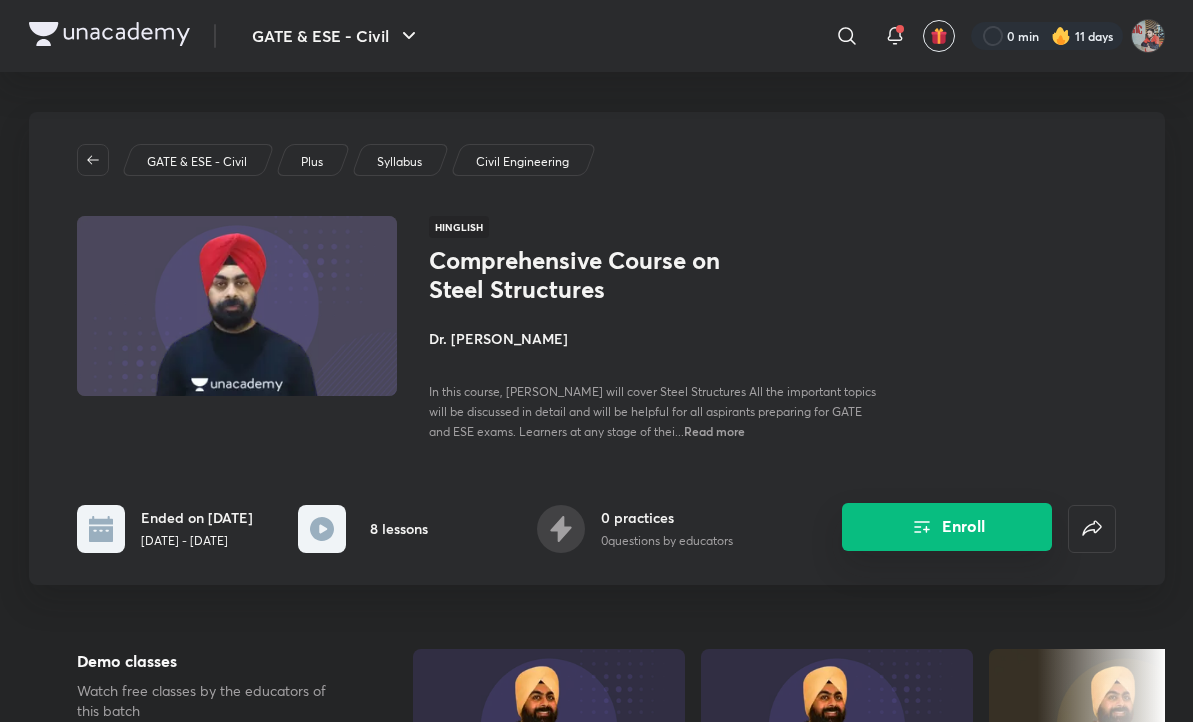 click 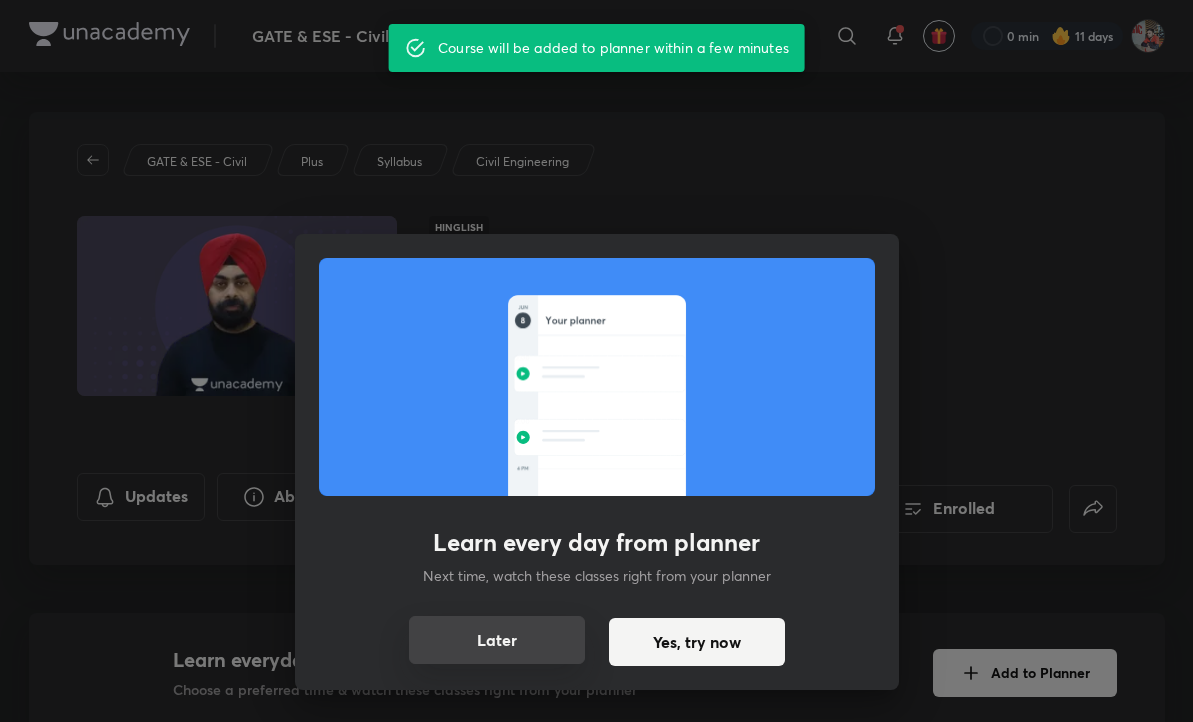 click on "Later" at bounding box center [497, 640] 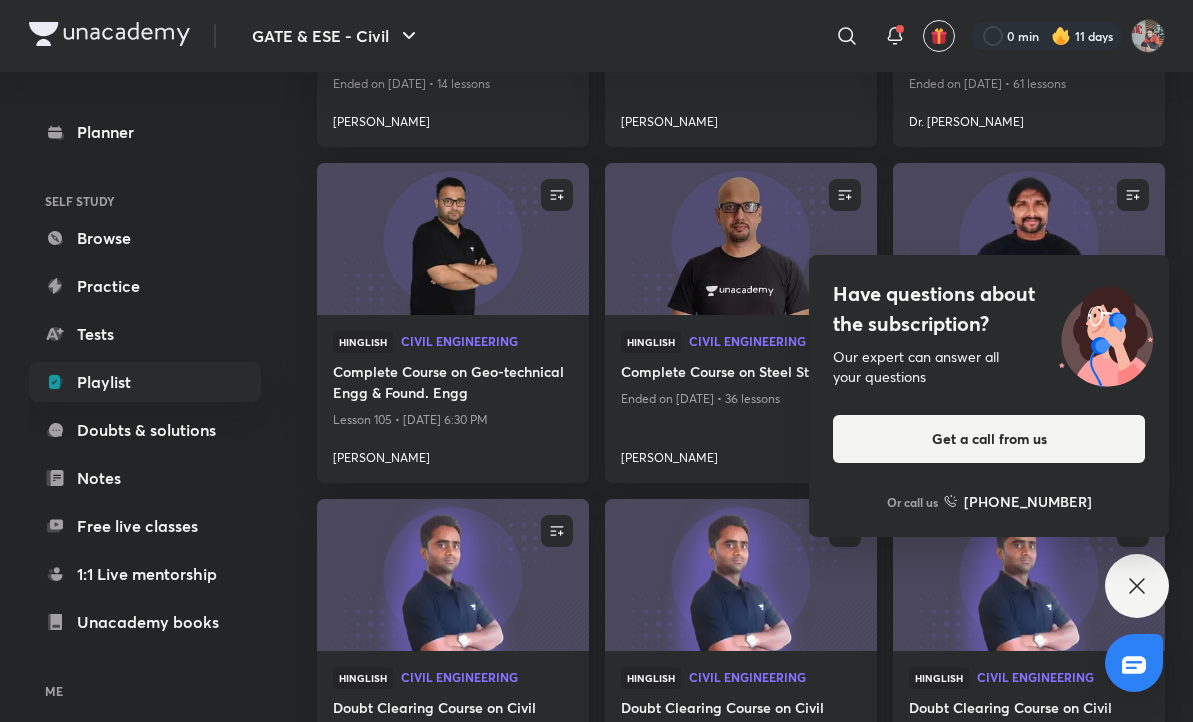 scroll, scrollTop: 1220, scrollLeft: 0, axis: vertical 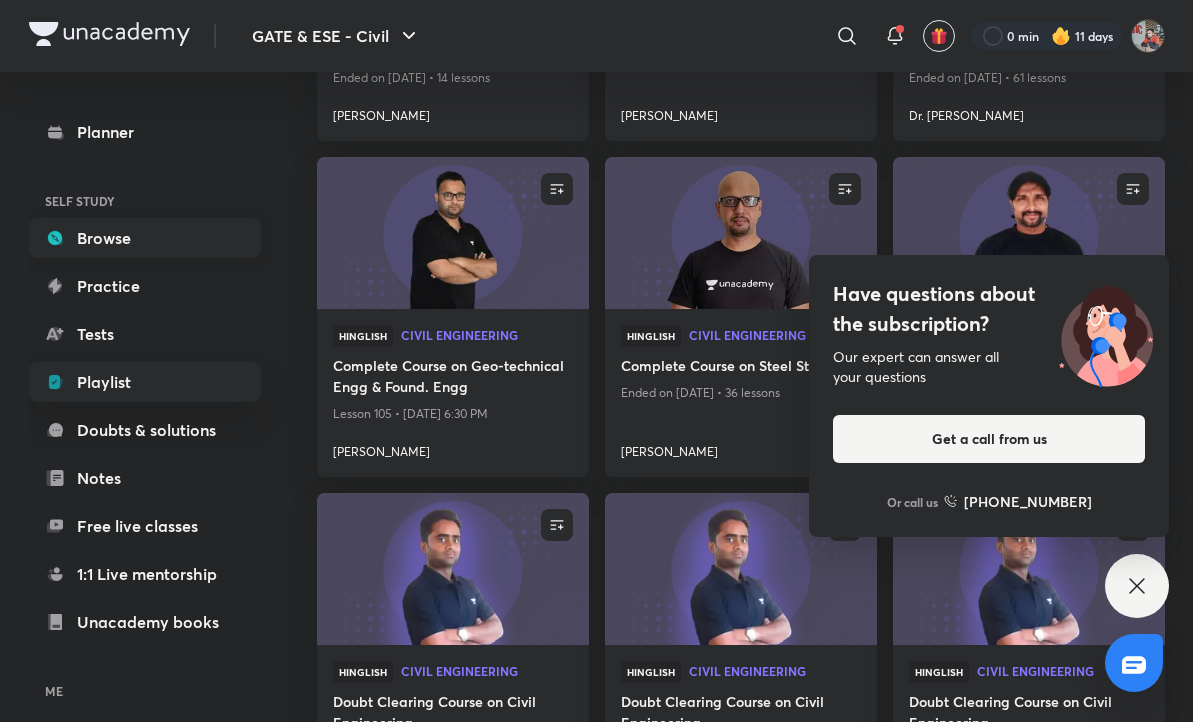 click on "Browse" at bounding box center [145, 238] 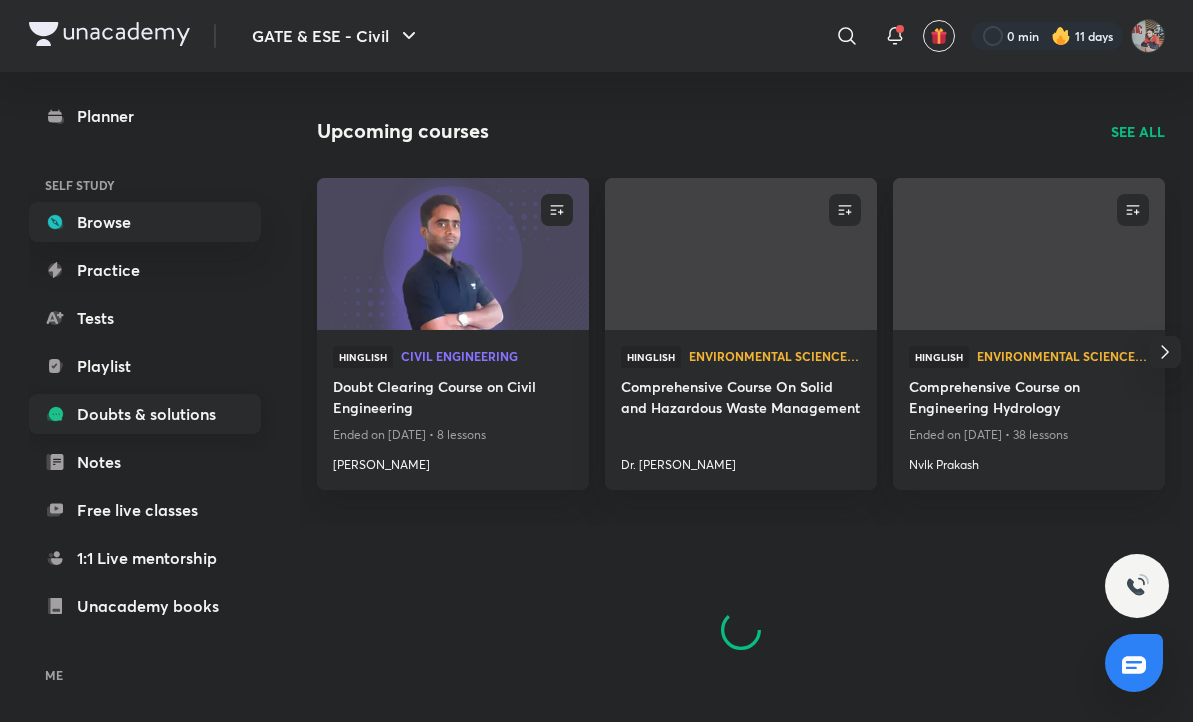 scroll, scrollTop: 0, scrollLeft: 0, axis: both 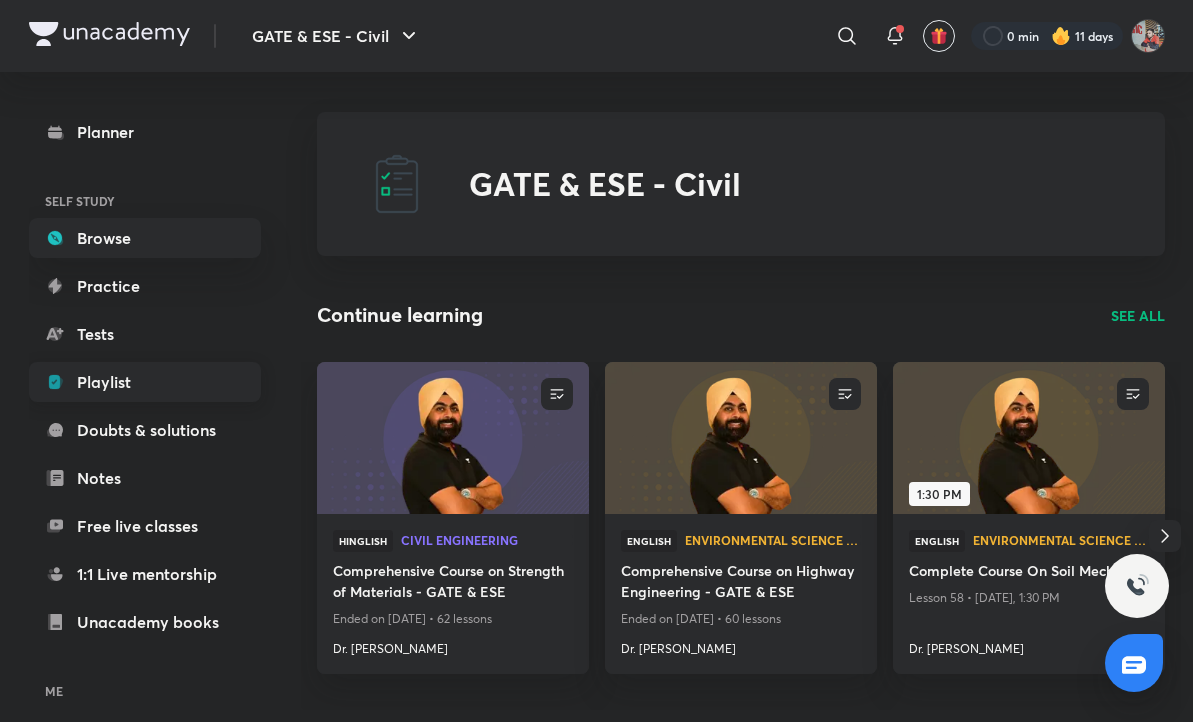 click on "Playlist" at bounding box center [145, 382] 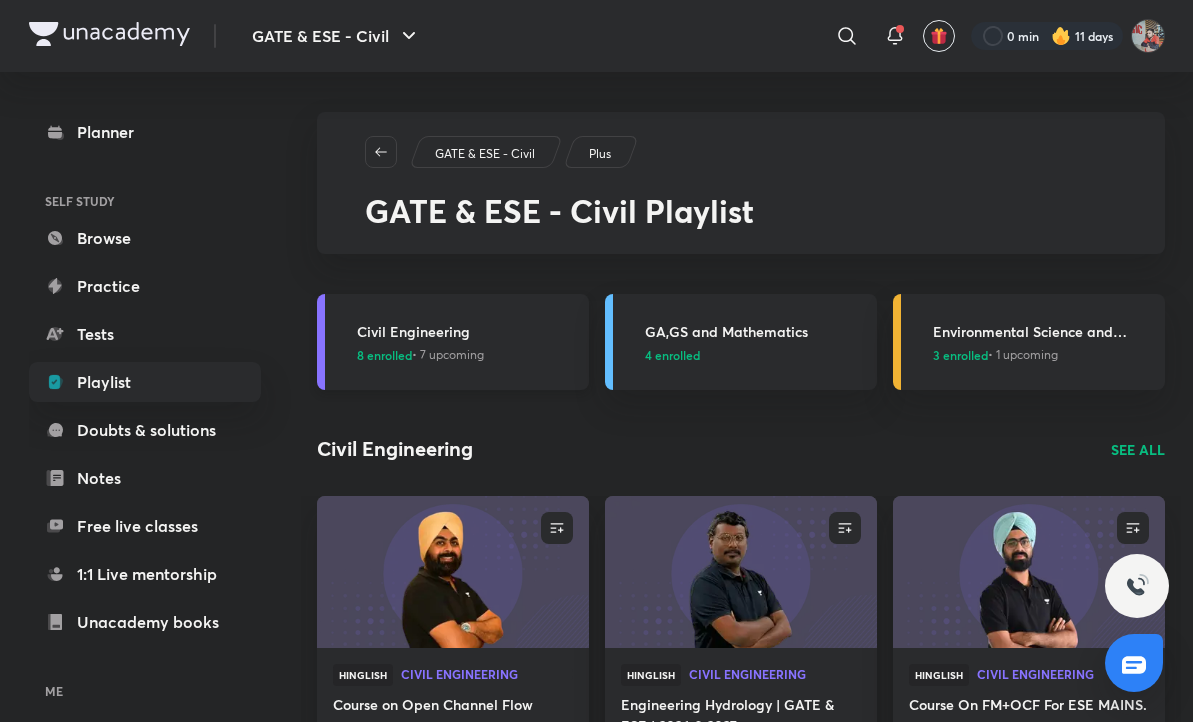 click on "Civil Engineering 8 enrolled  • 7 upcoming" at bounding box center (467, 342) 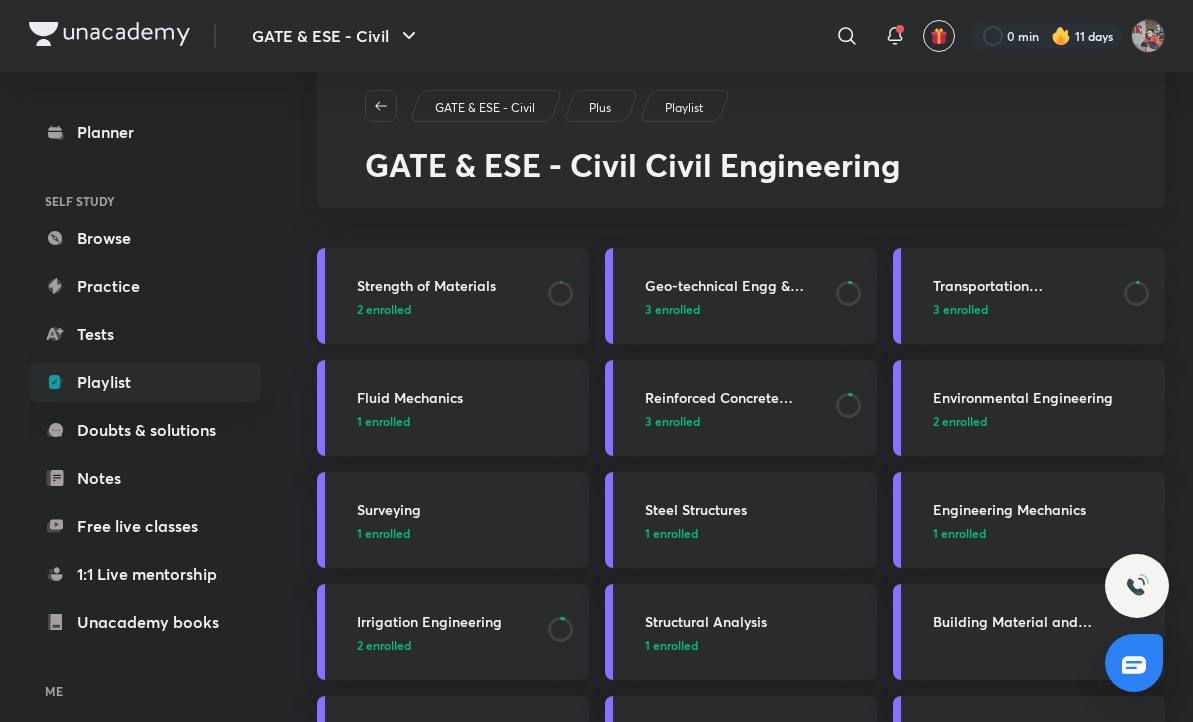 scroll, scrollTop: 56, scrollLeft: 0, axis: vertical 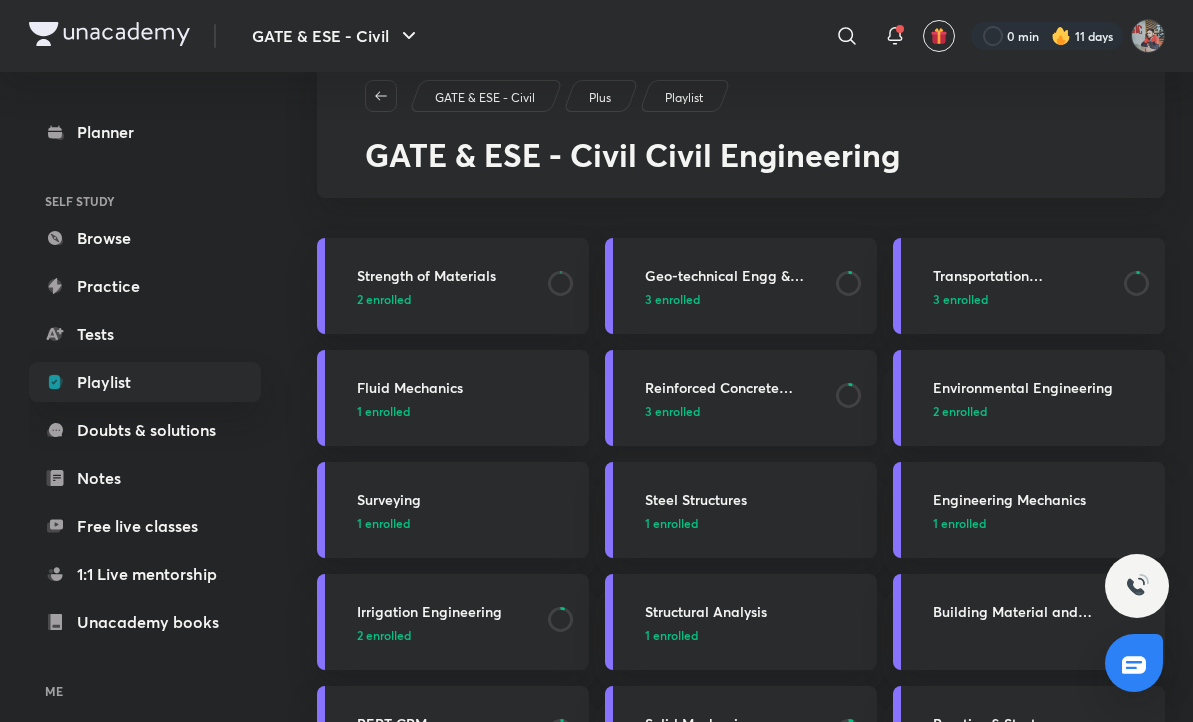 click on "Reinforced Concrete Structure 3 enrolled" at bounding box center (755, 398) 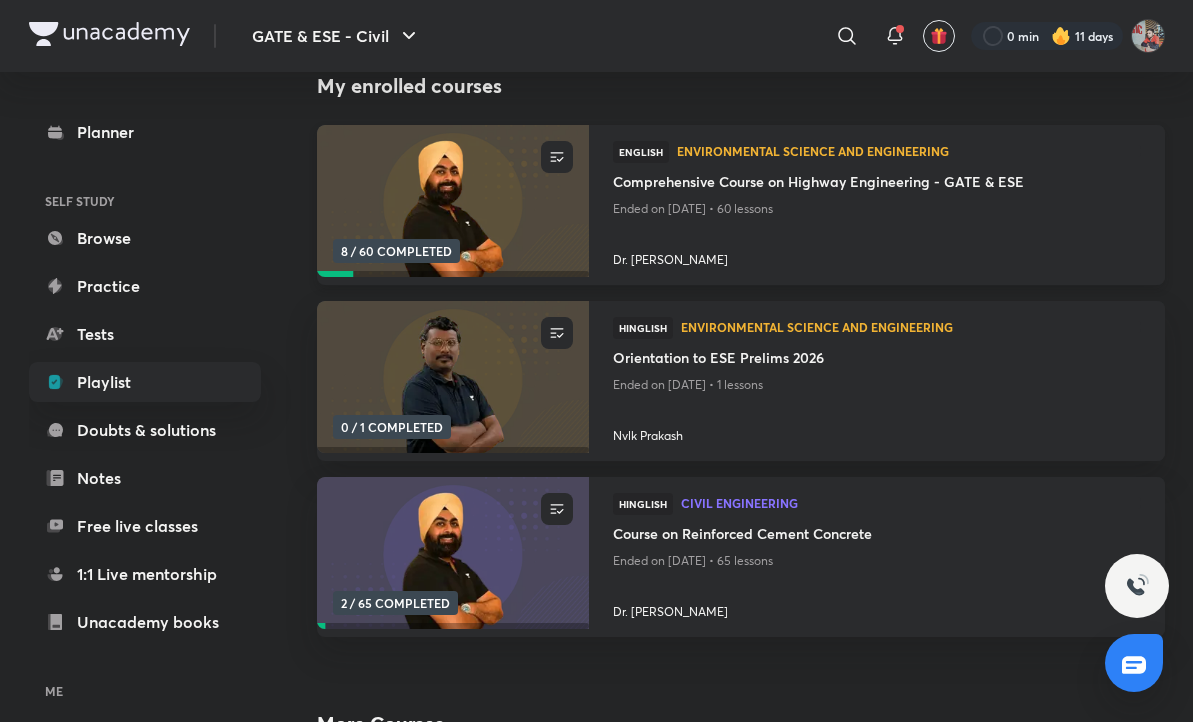 scroll, scrollTop: 226, scrollLeft: 0, axis: vertical 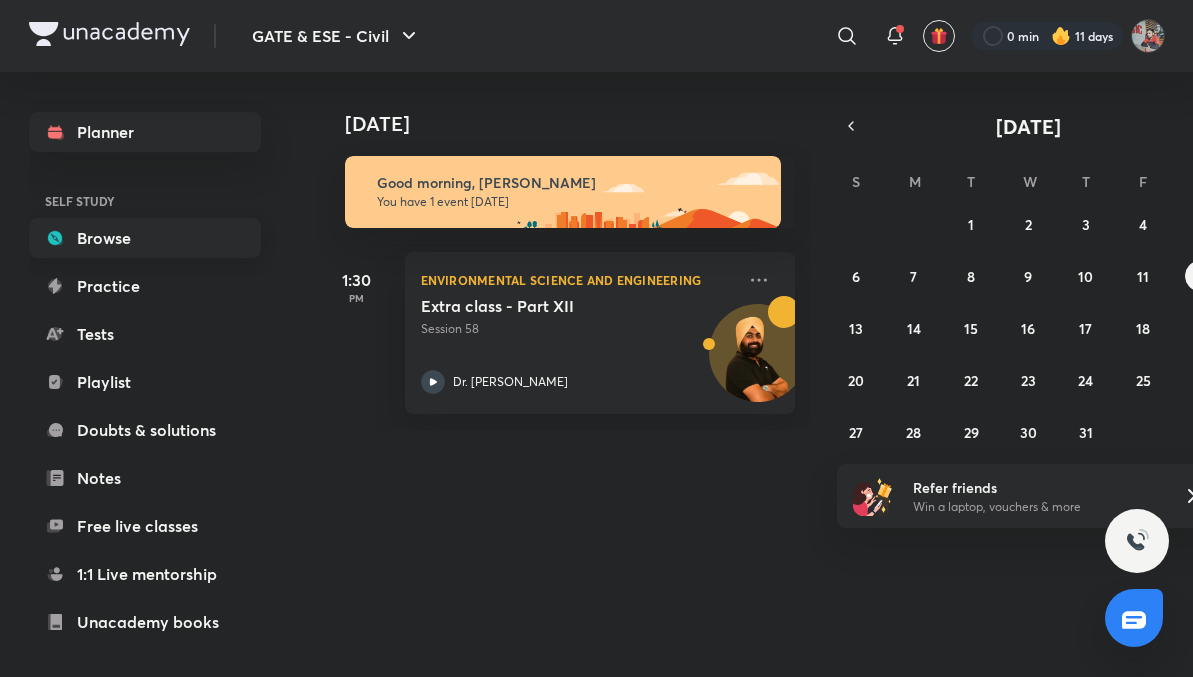 click on "Browse" at bounding box center [145, 238] 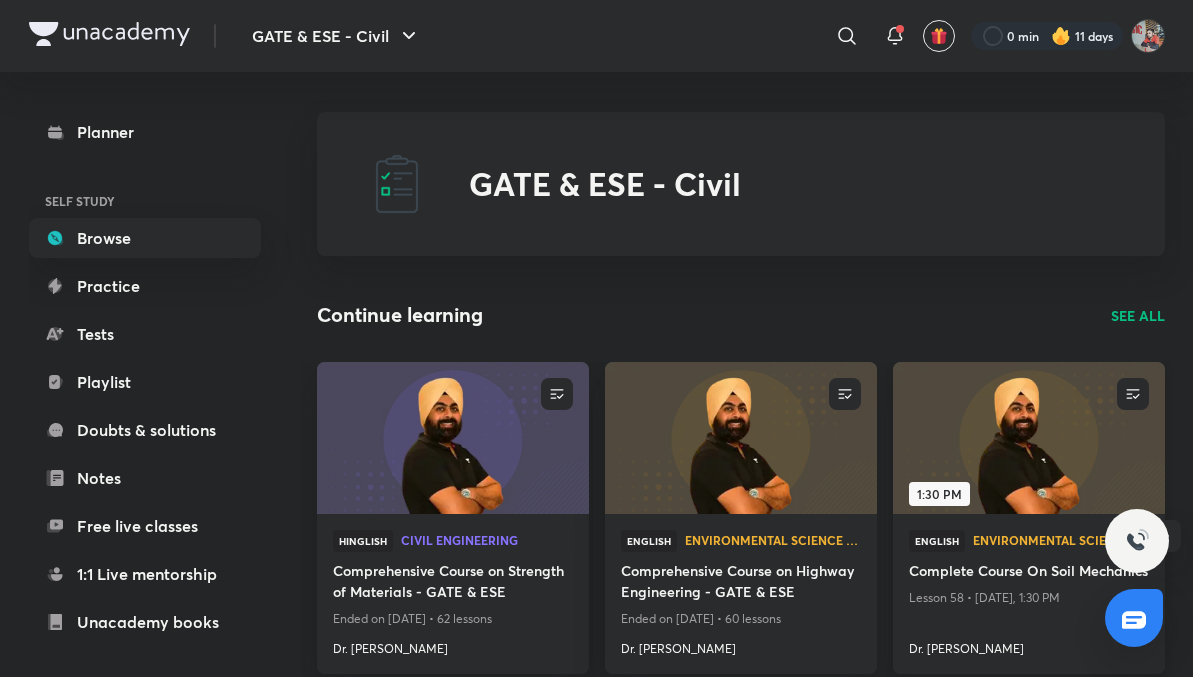 click at bounding box center [1028, 437] 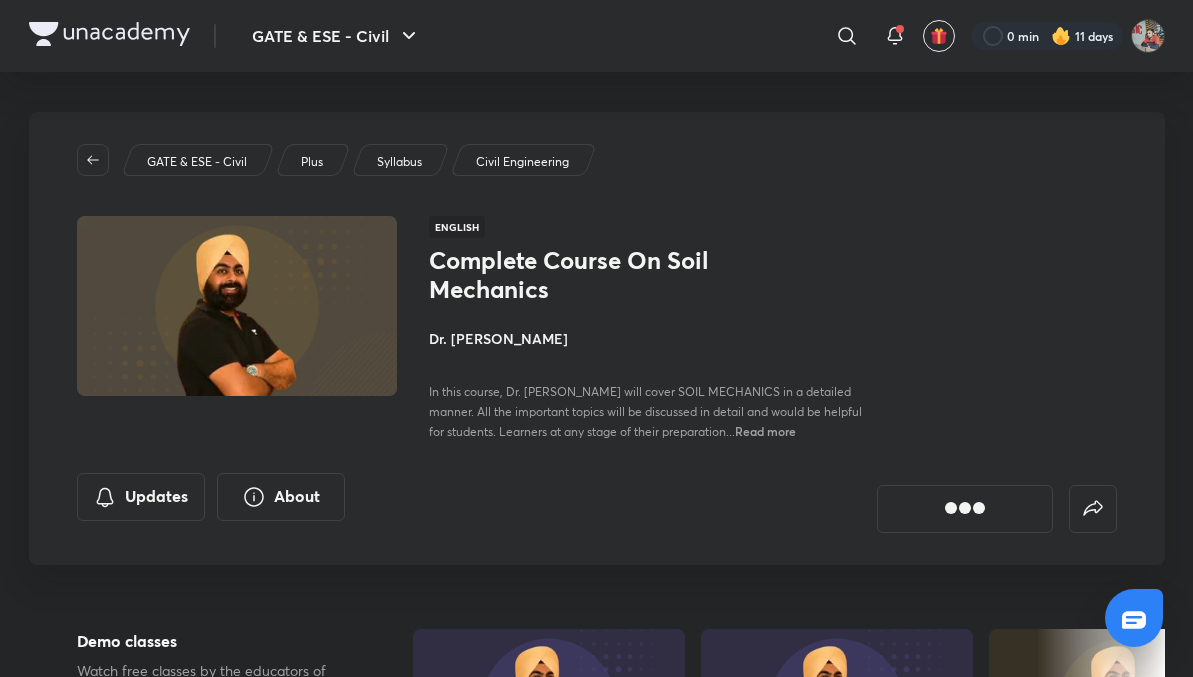 scroll, scrollTop: 1, scrollLeft: 0, axis: vertical 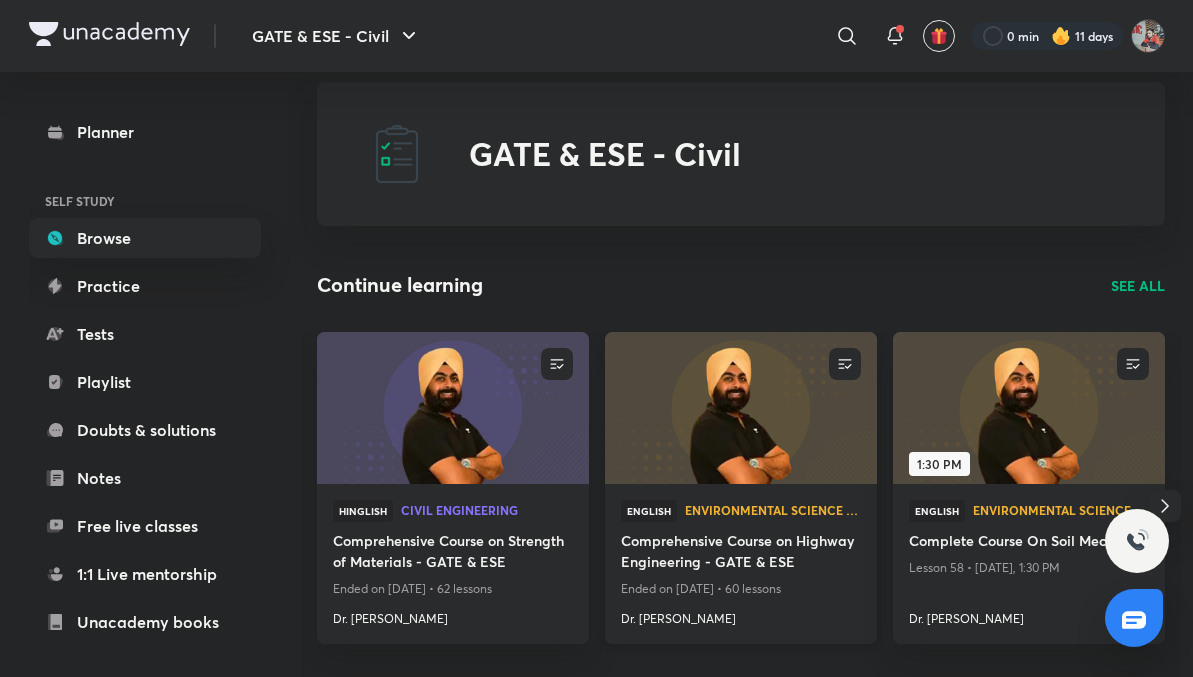 click at bounding box center [740, 407] 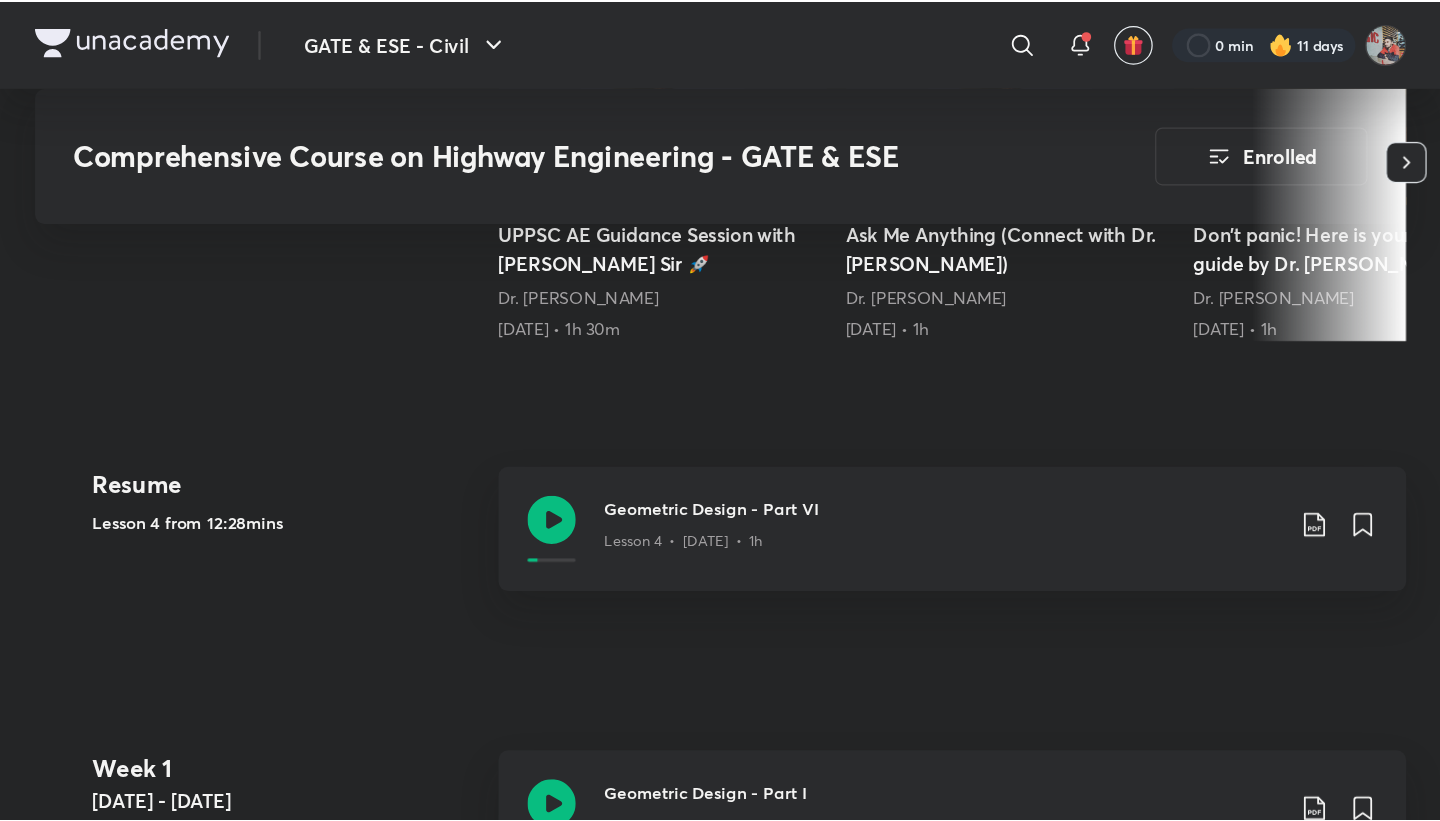 scroll, scrollTop: 794, scrollLeft: 0, axis: vertical 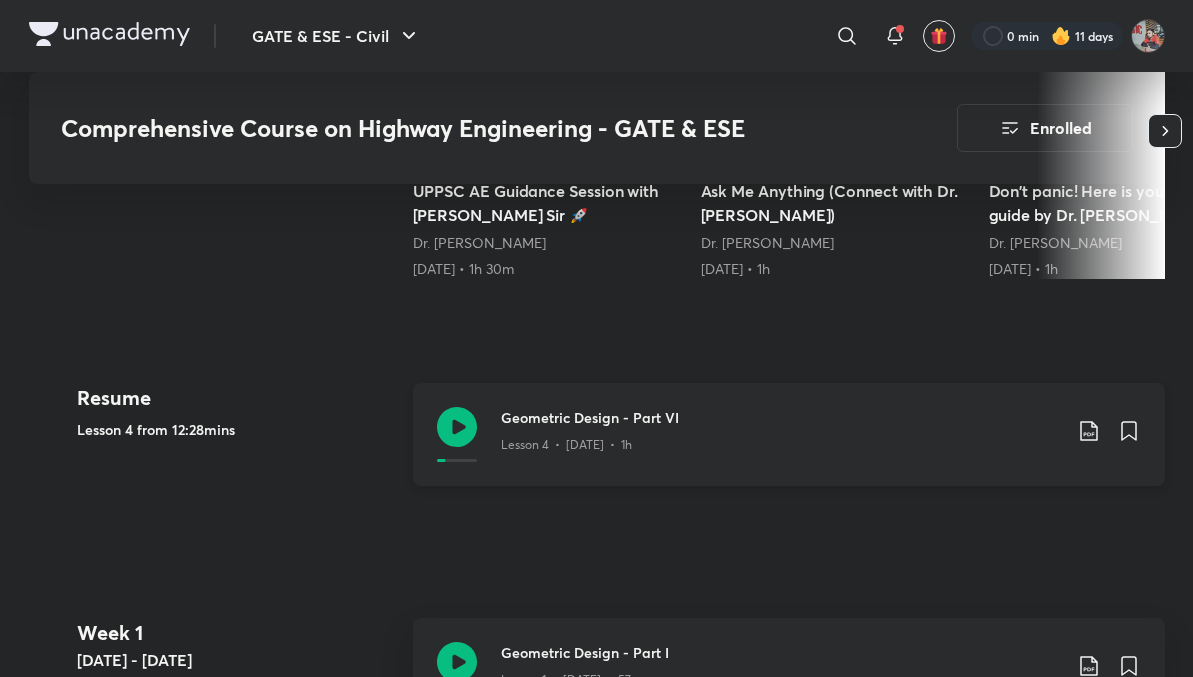 click 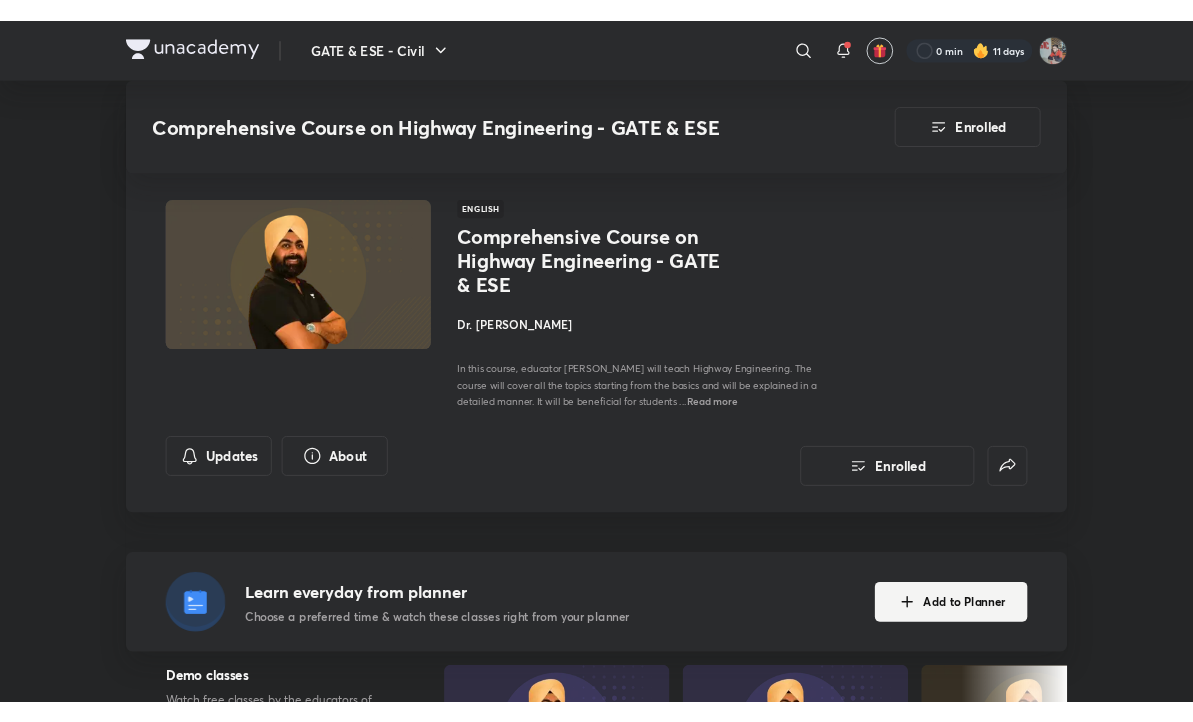 scroll, scrollTop: 794, scrollLeft: 0, axis: vertical 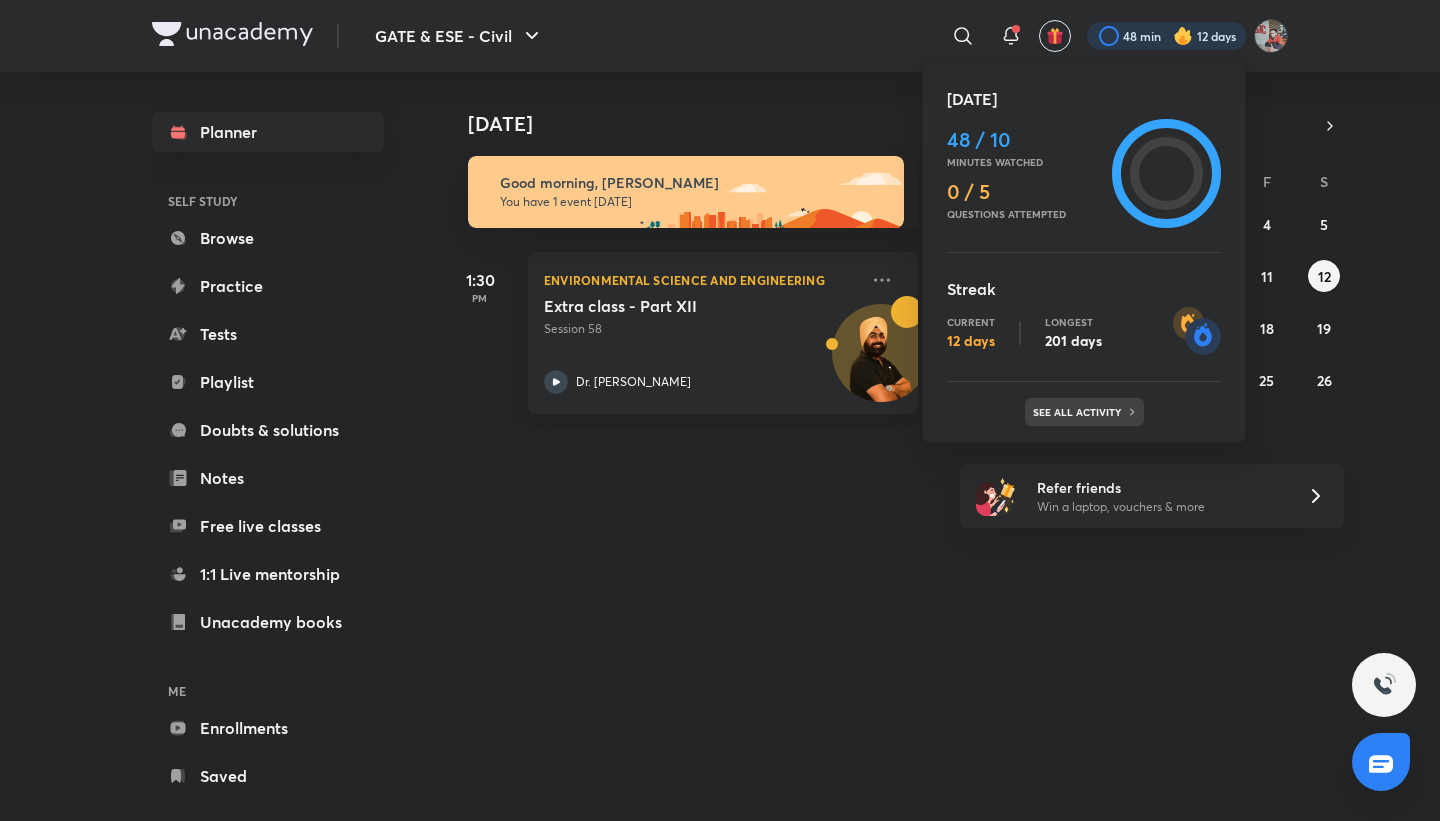 click on "See all activity" at bounding box center [1084, 412] 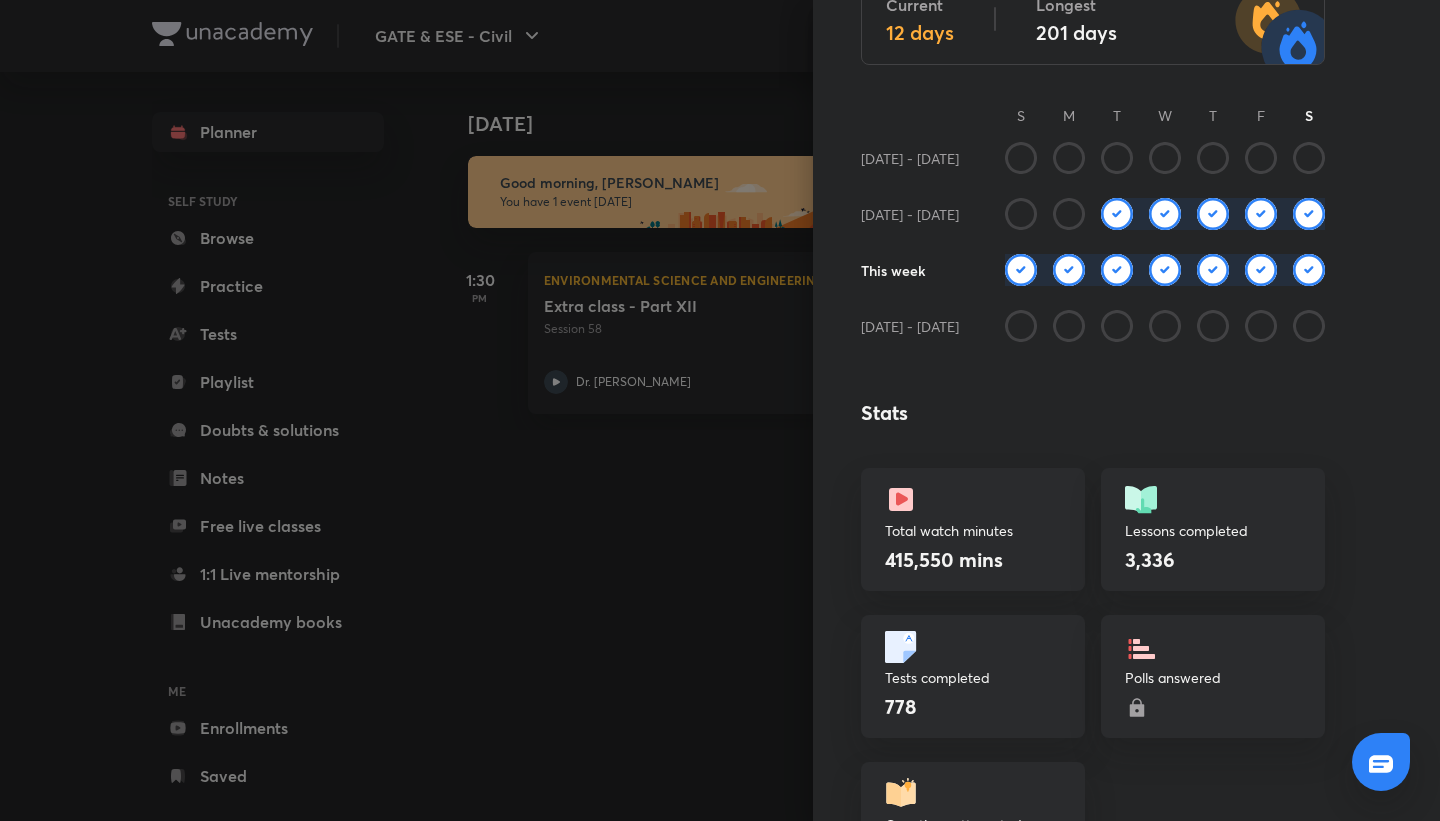 scroll, scrollTop: 0, scrollLeft: 0, axis: both 